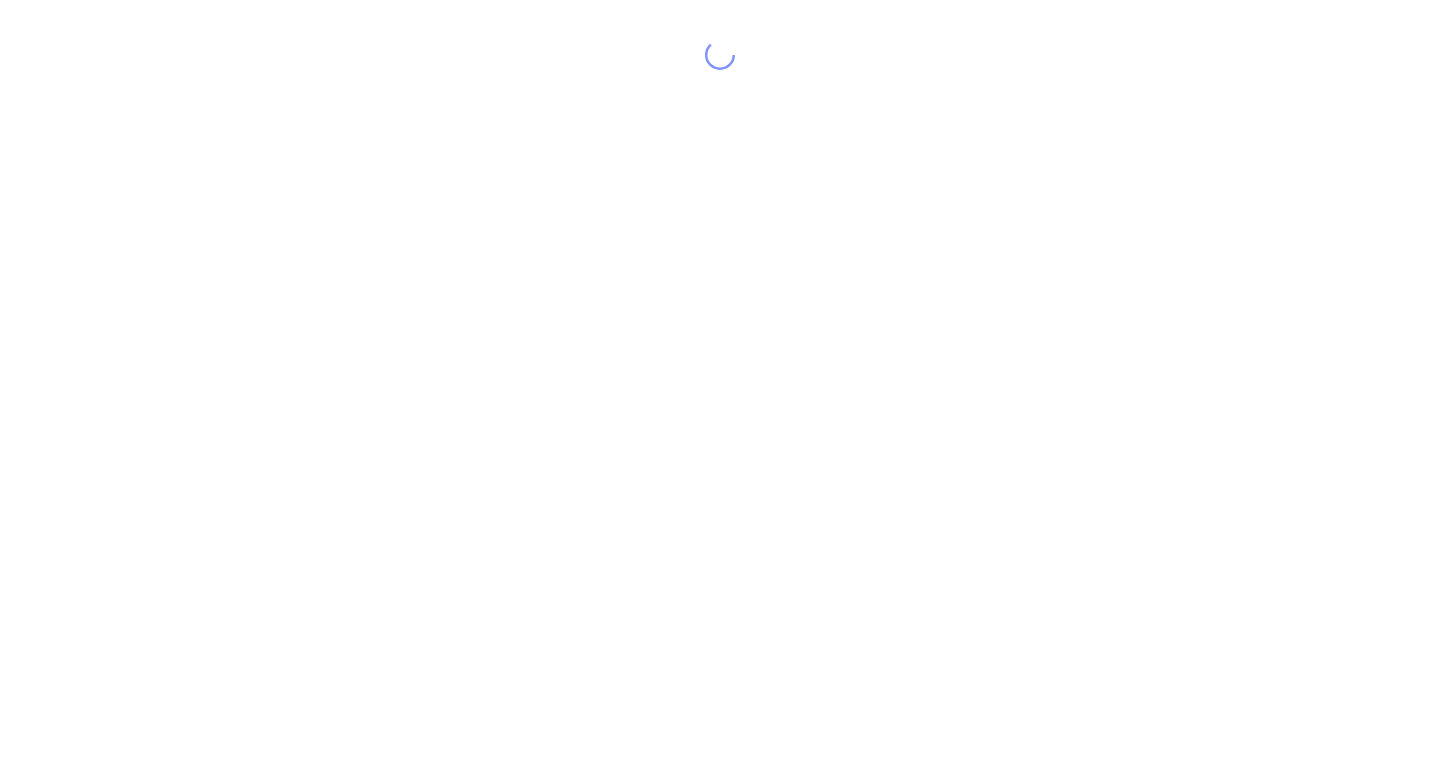 scroll, scrollTop: 0, scrollLeft: 0, axis: both 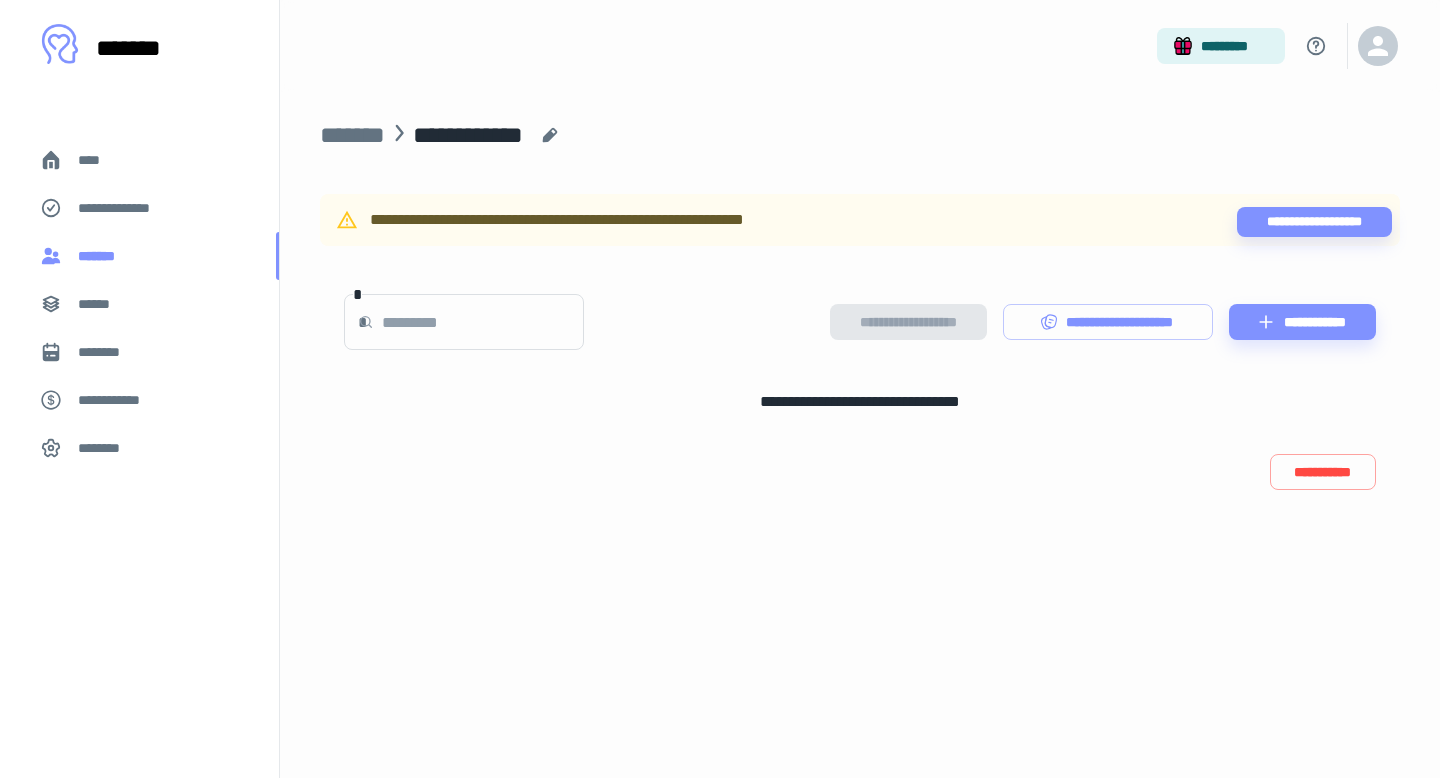 click on "*******" at bounding box center [139, 256] 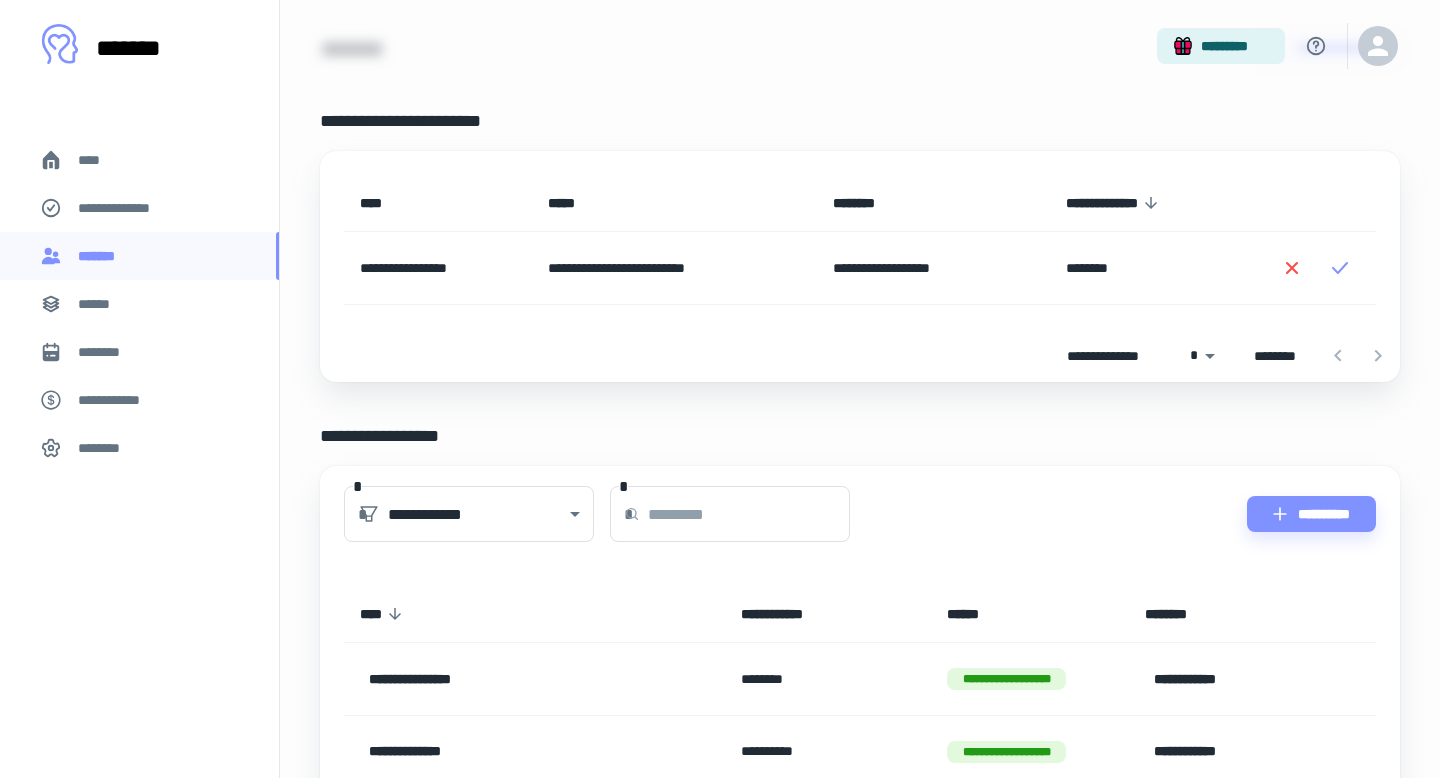 scroll, scrollTop: 93, scrollLeft: 0, axis: vertical 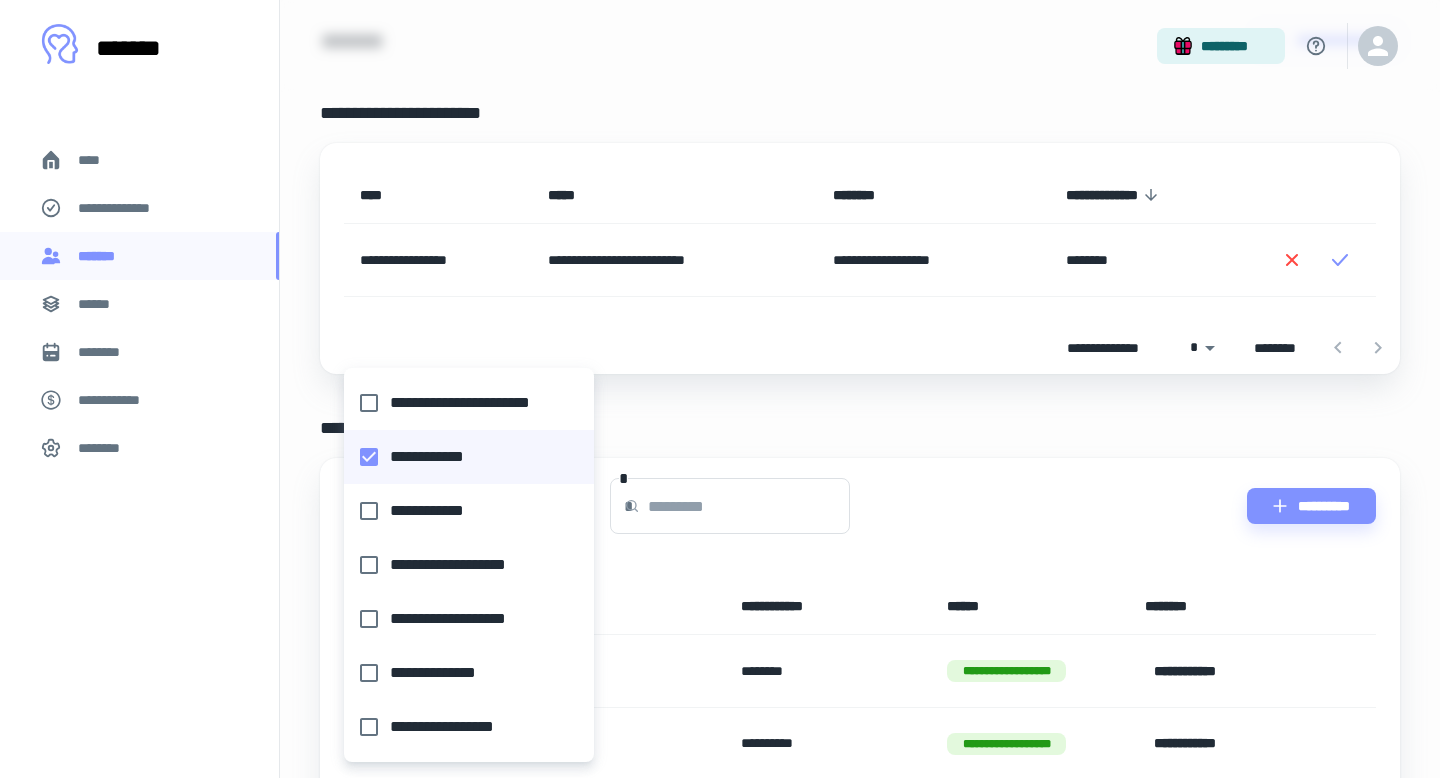 click on "**********" at bounding box center (720, 296) 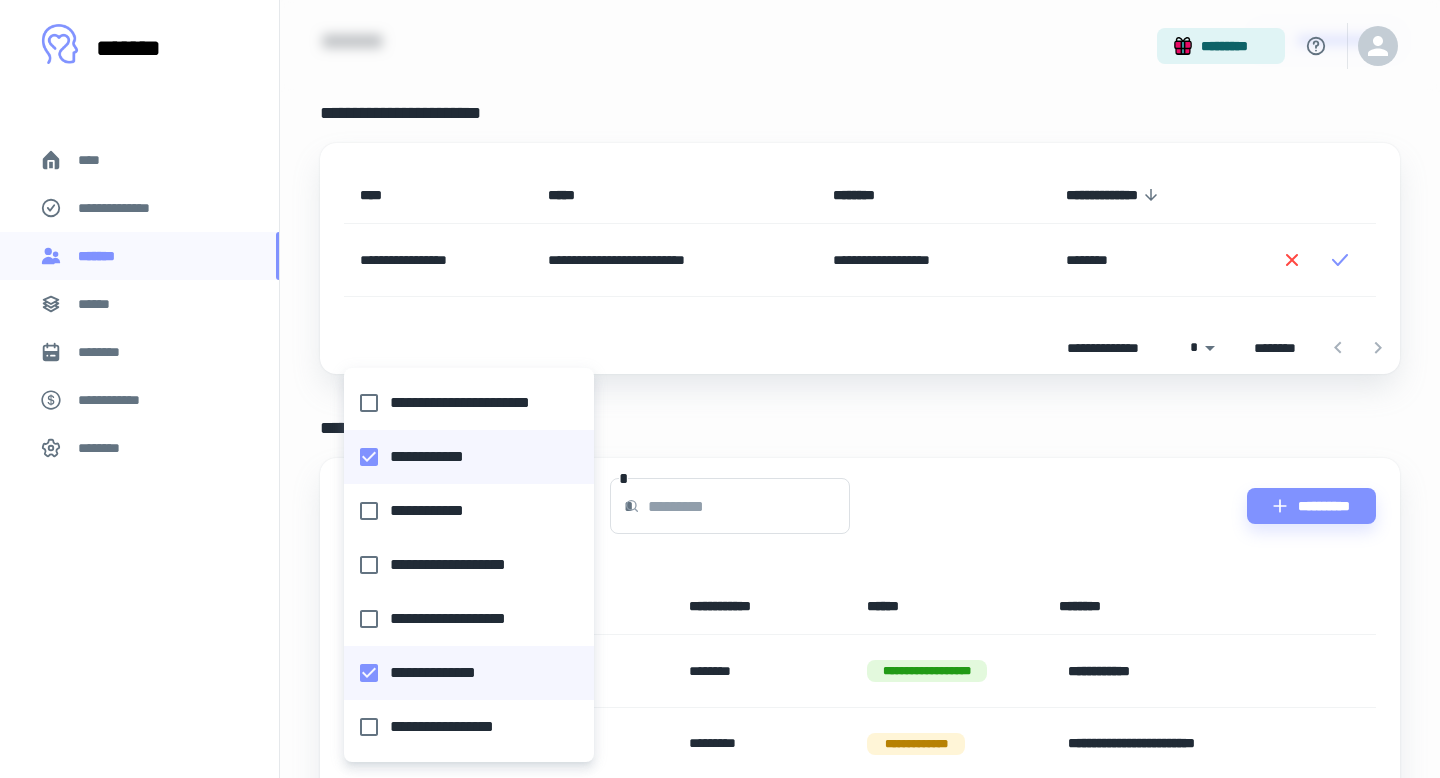 click on "**********" at bounding box center (463, 457) 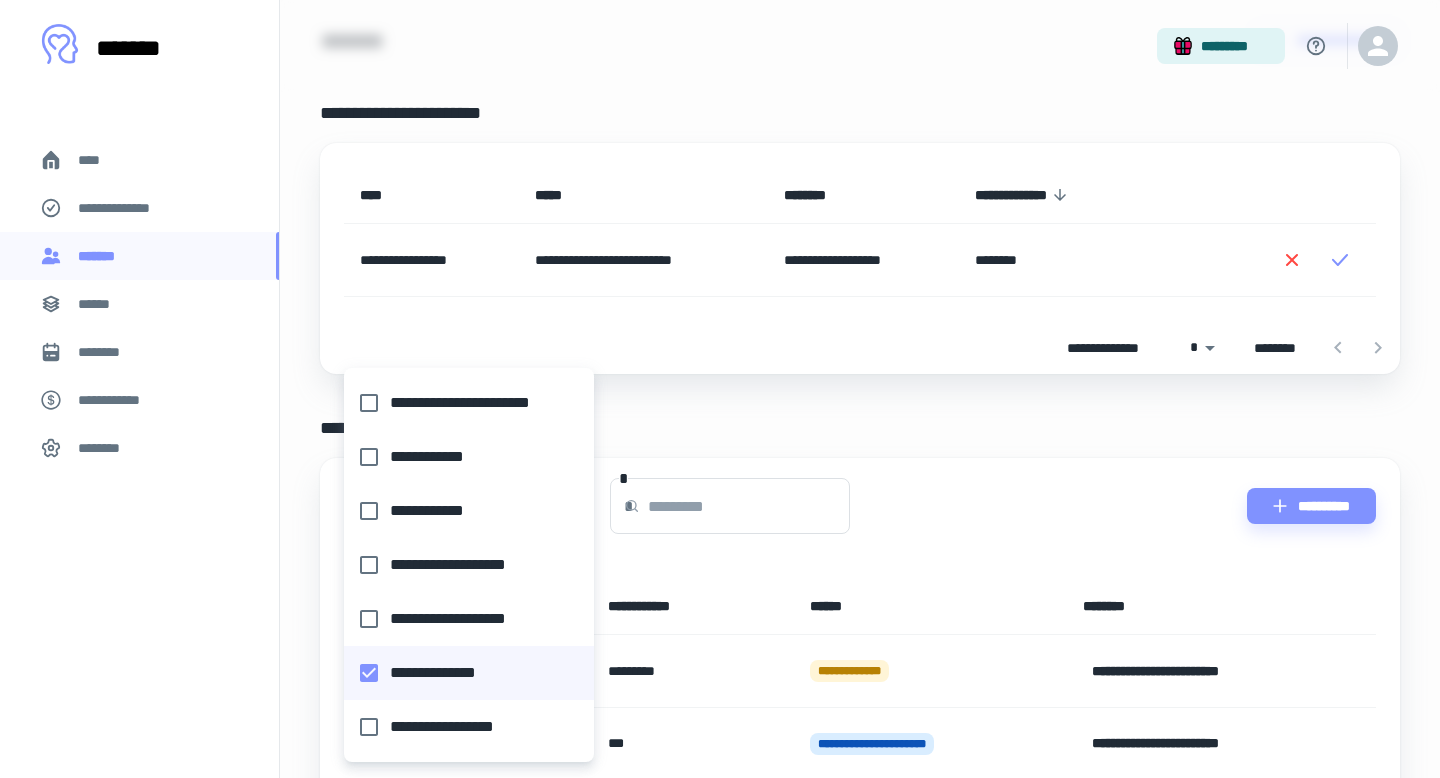 type on "**********" 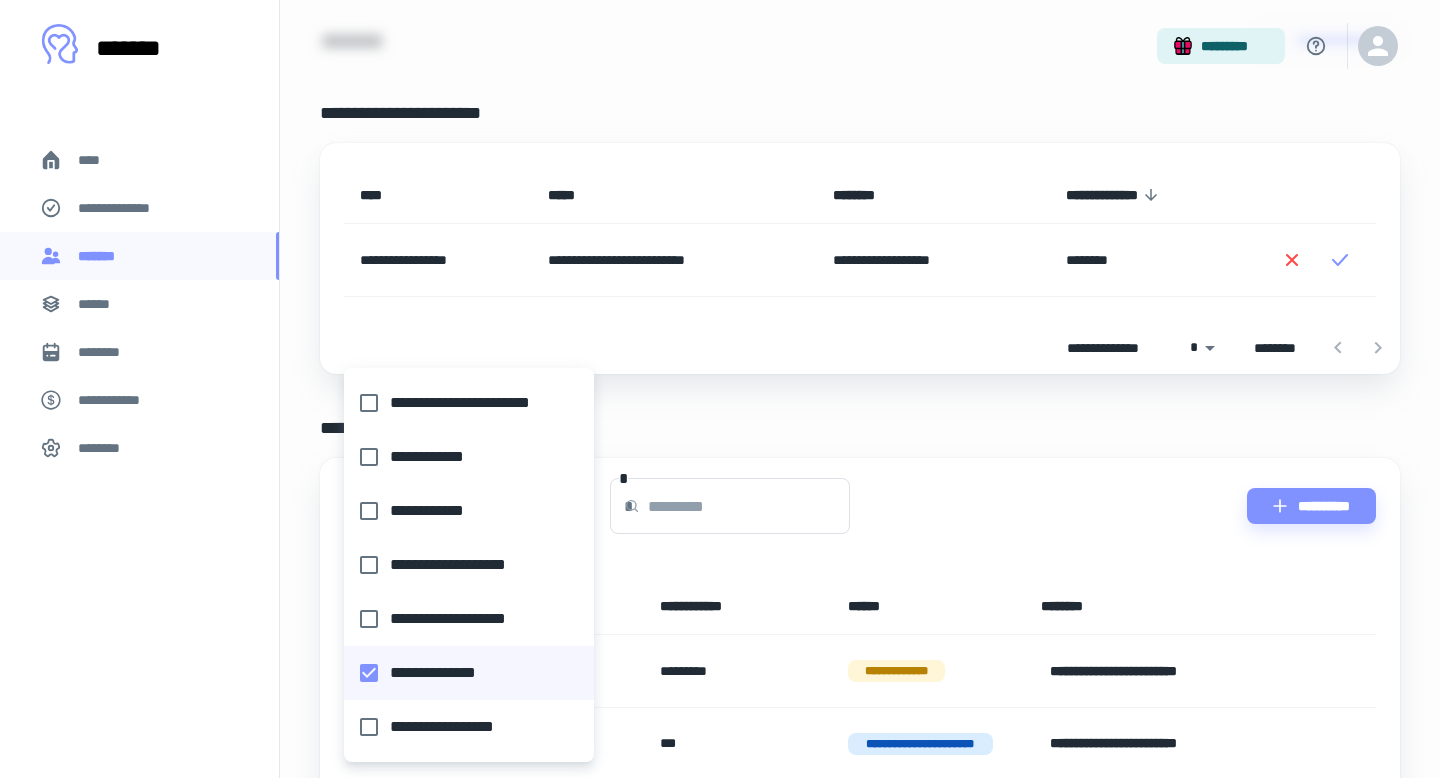 click at bounding box center [720, 389] 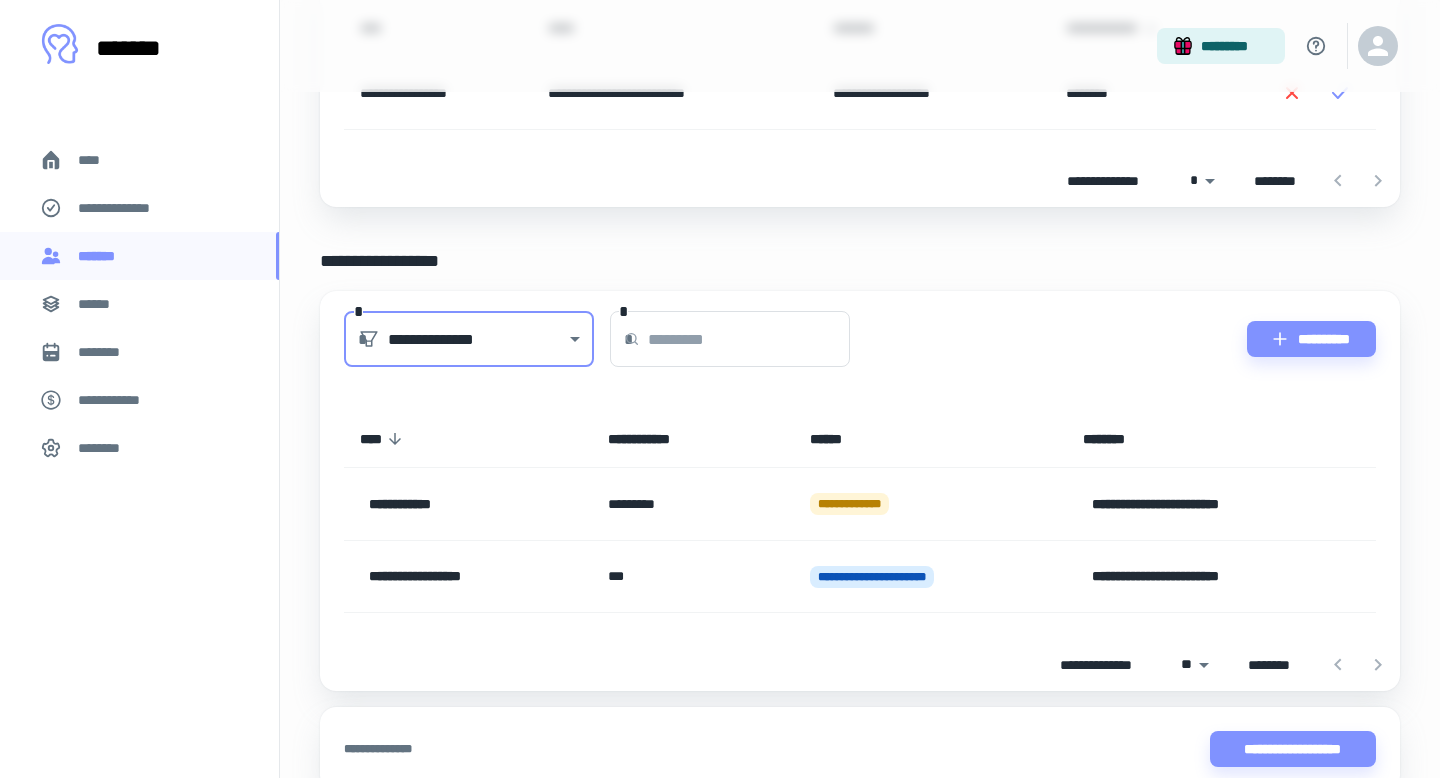 scroll, scrollTop: 353, scrollLeft: 0, axis: vertical 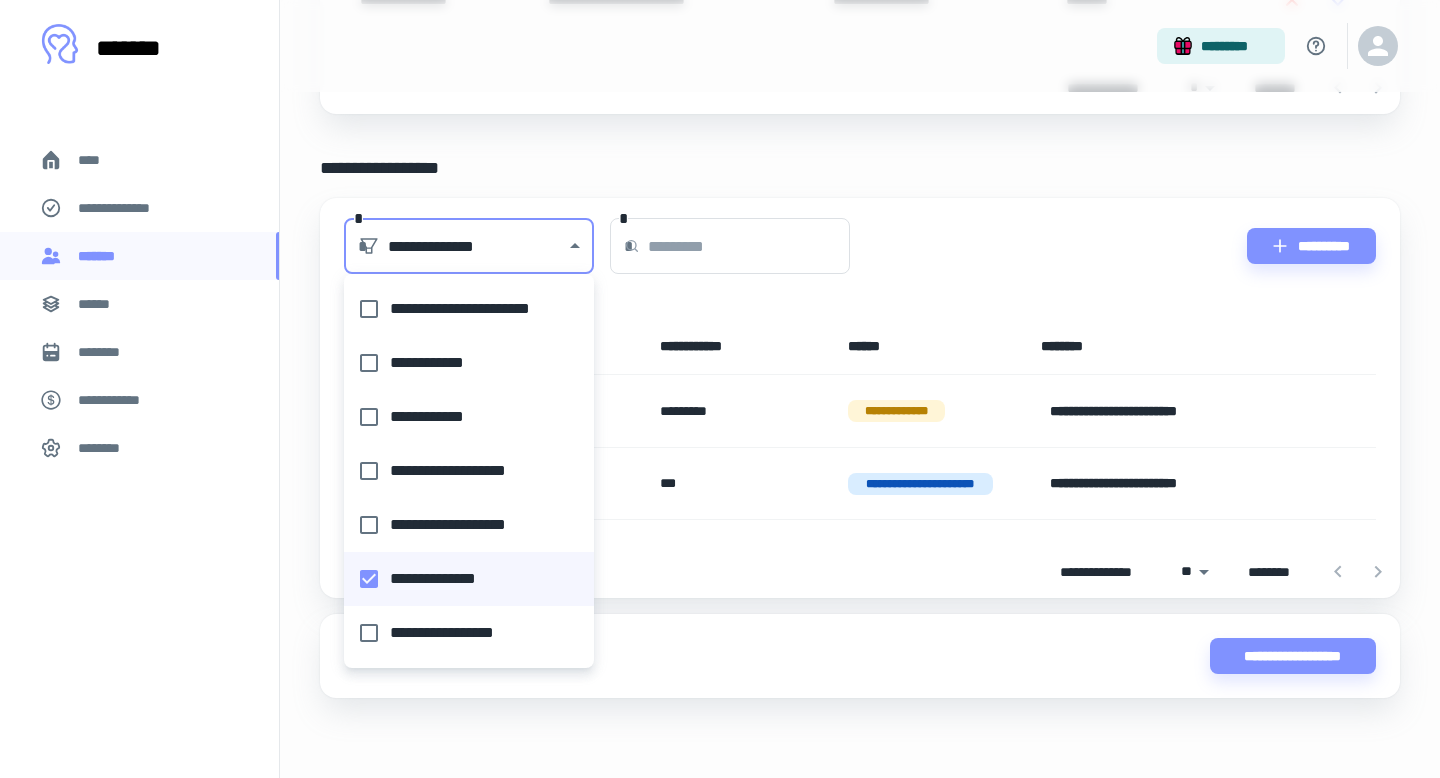 click on "**********" at bounding box center [720, 36] 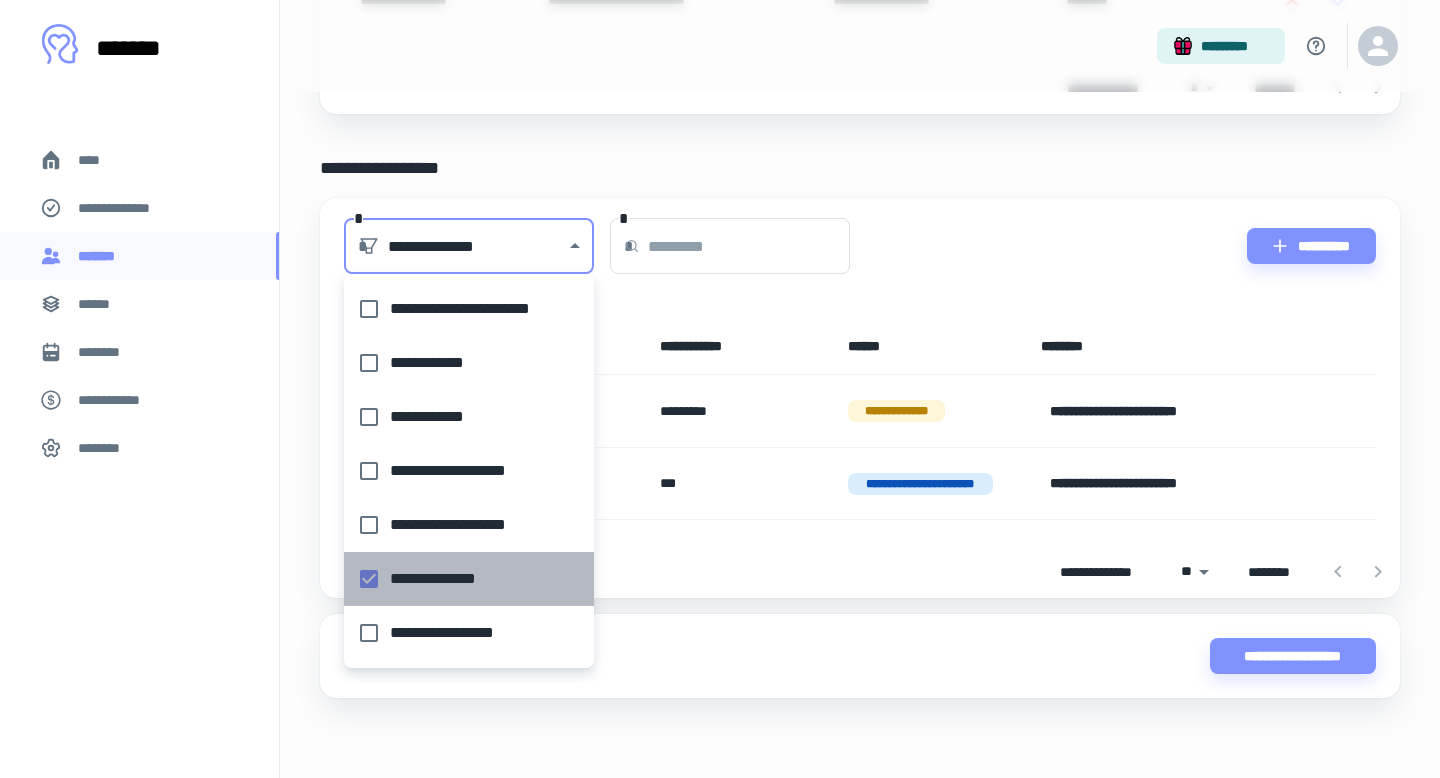 click on "**********" at bounding box center [463, 579] 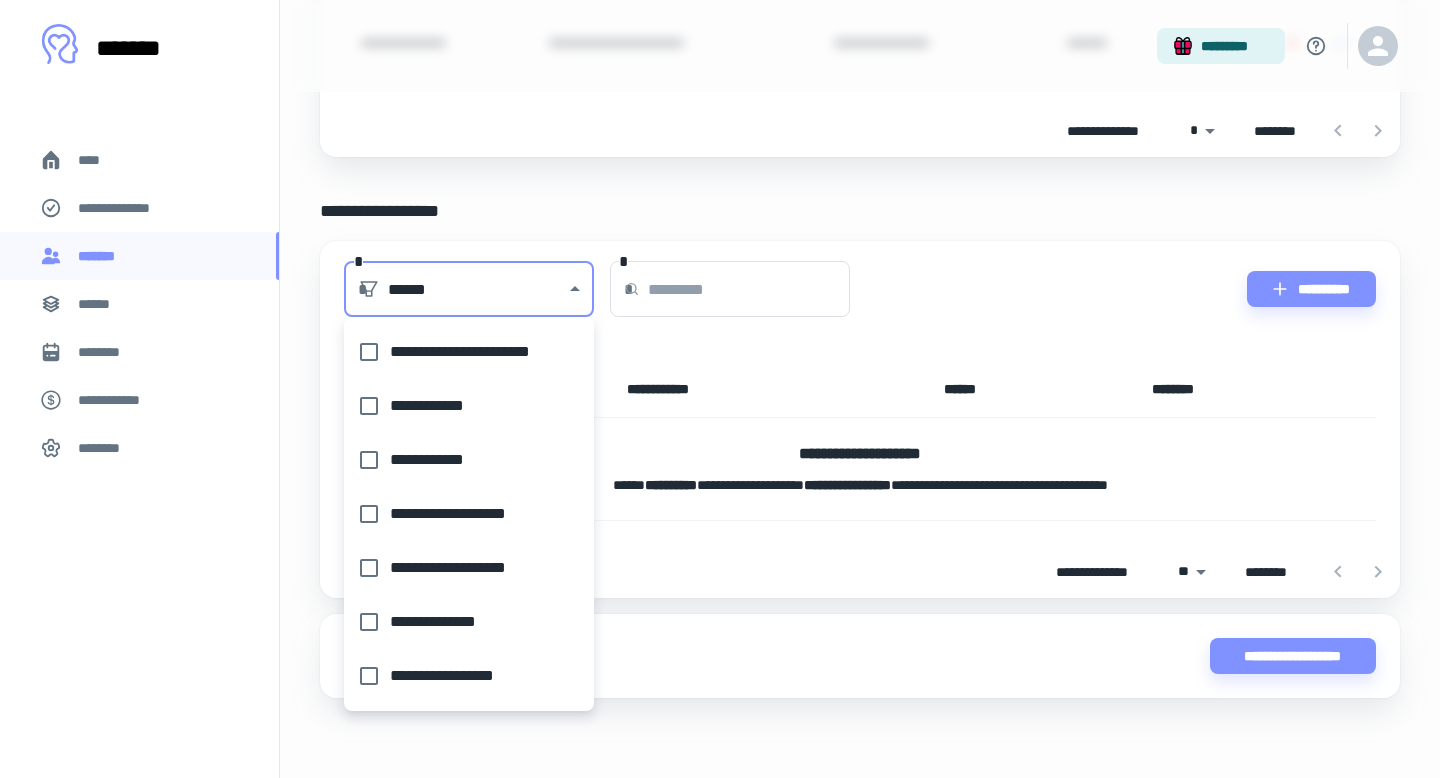 click at bounding box center [720, 389] 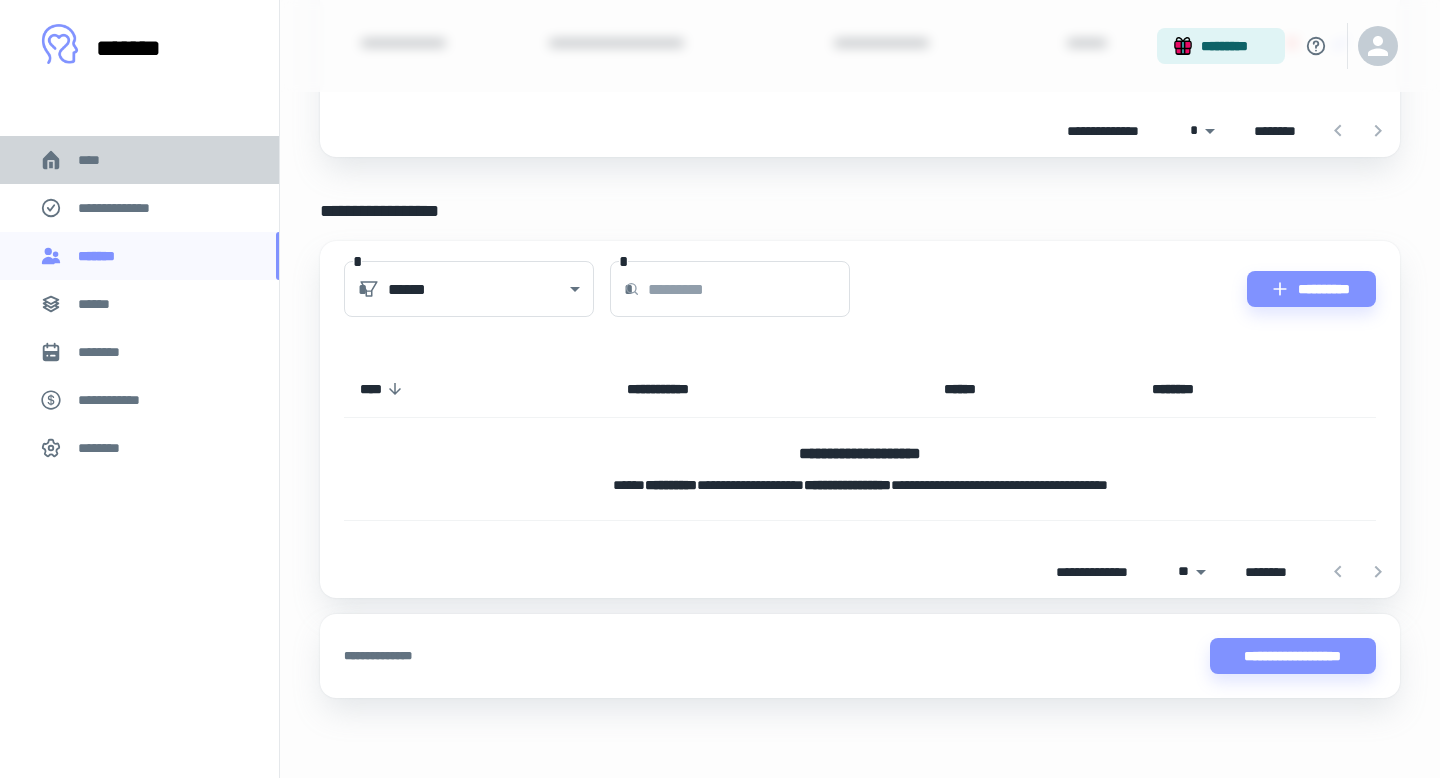 click on "****" at bounding box center (139, 160) 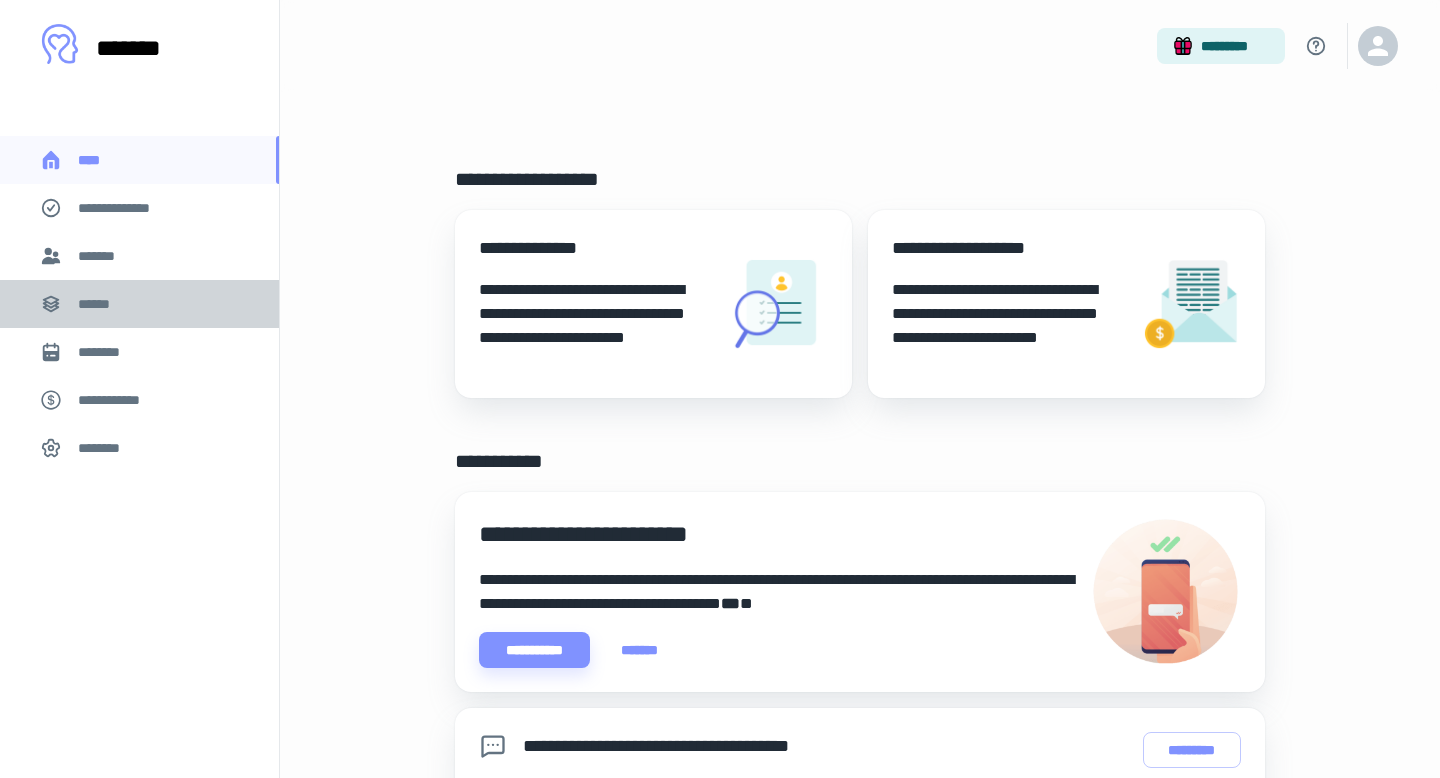 click on "******" at bounding box center (139, 304) 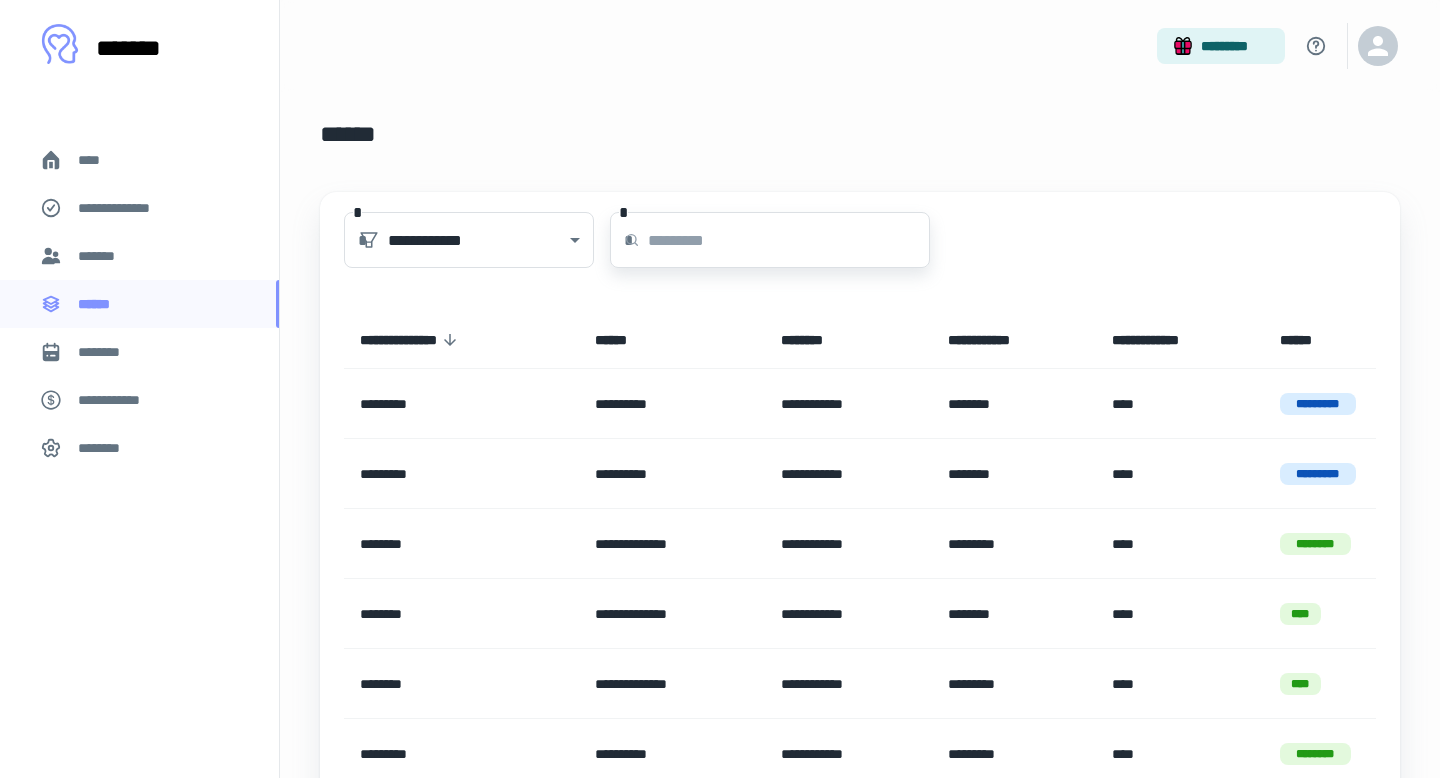 click at bounding box center (789, 240) 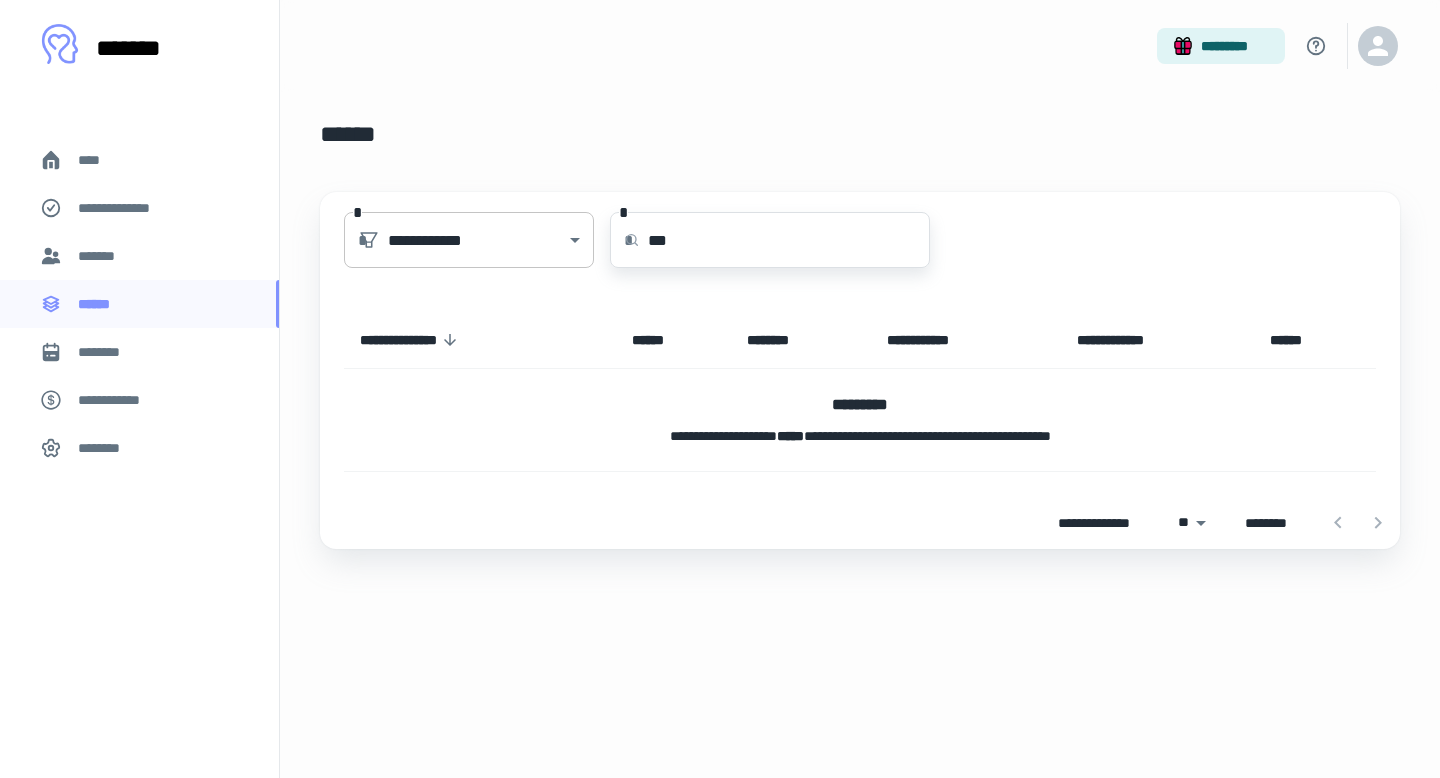 type on "***" 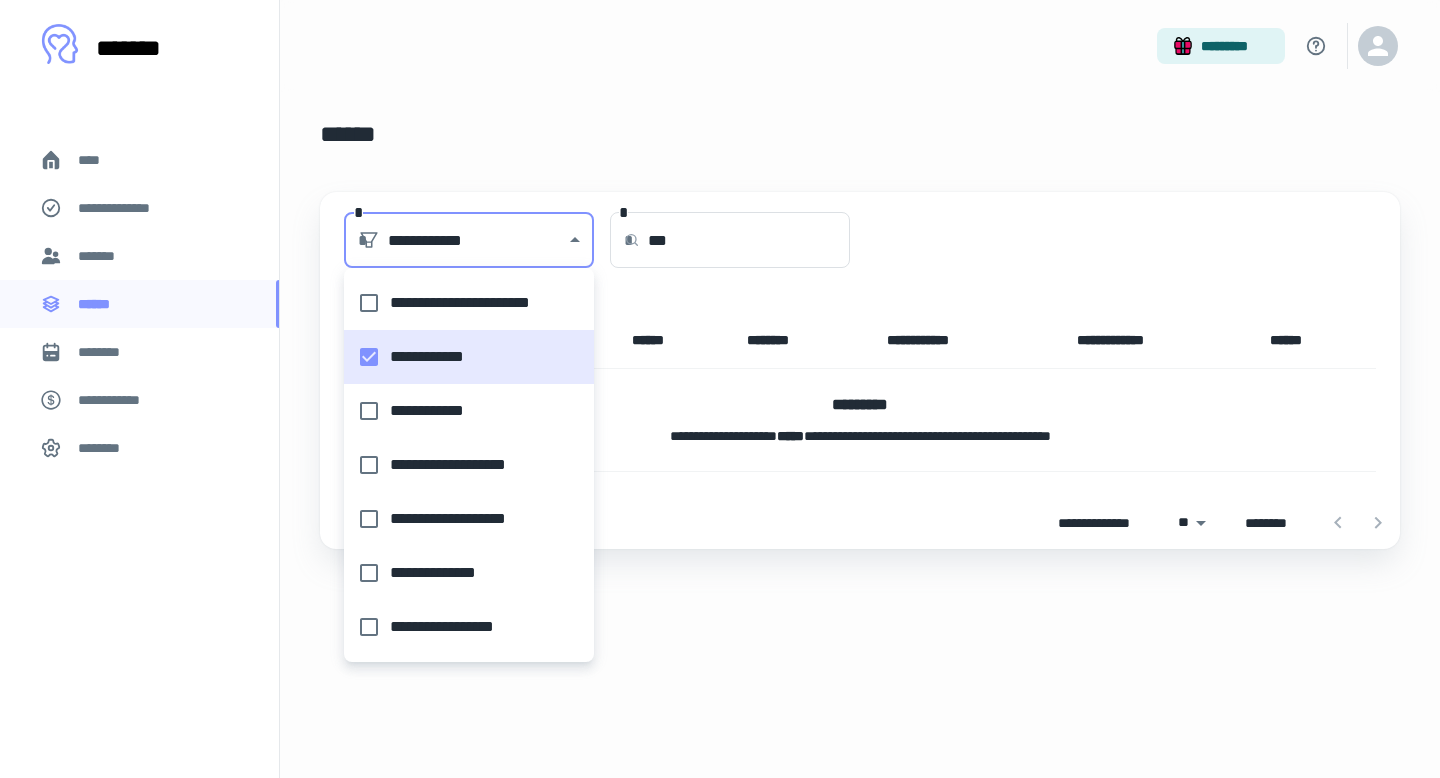 click on "**********" at bounding box center (720, 389) 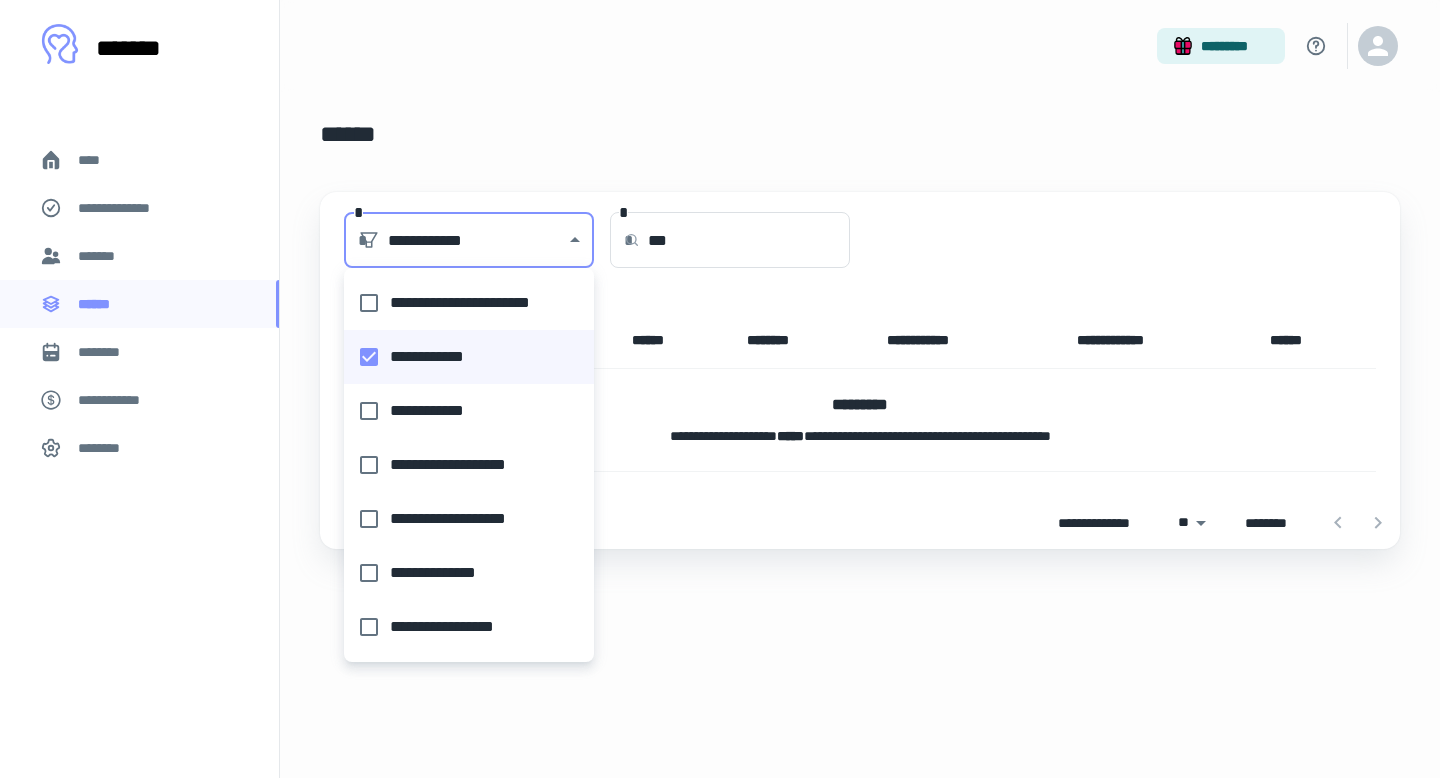 click on "**********" at bounding box center [463, 357] 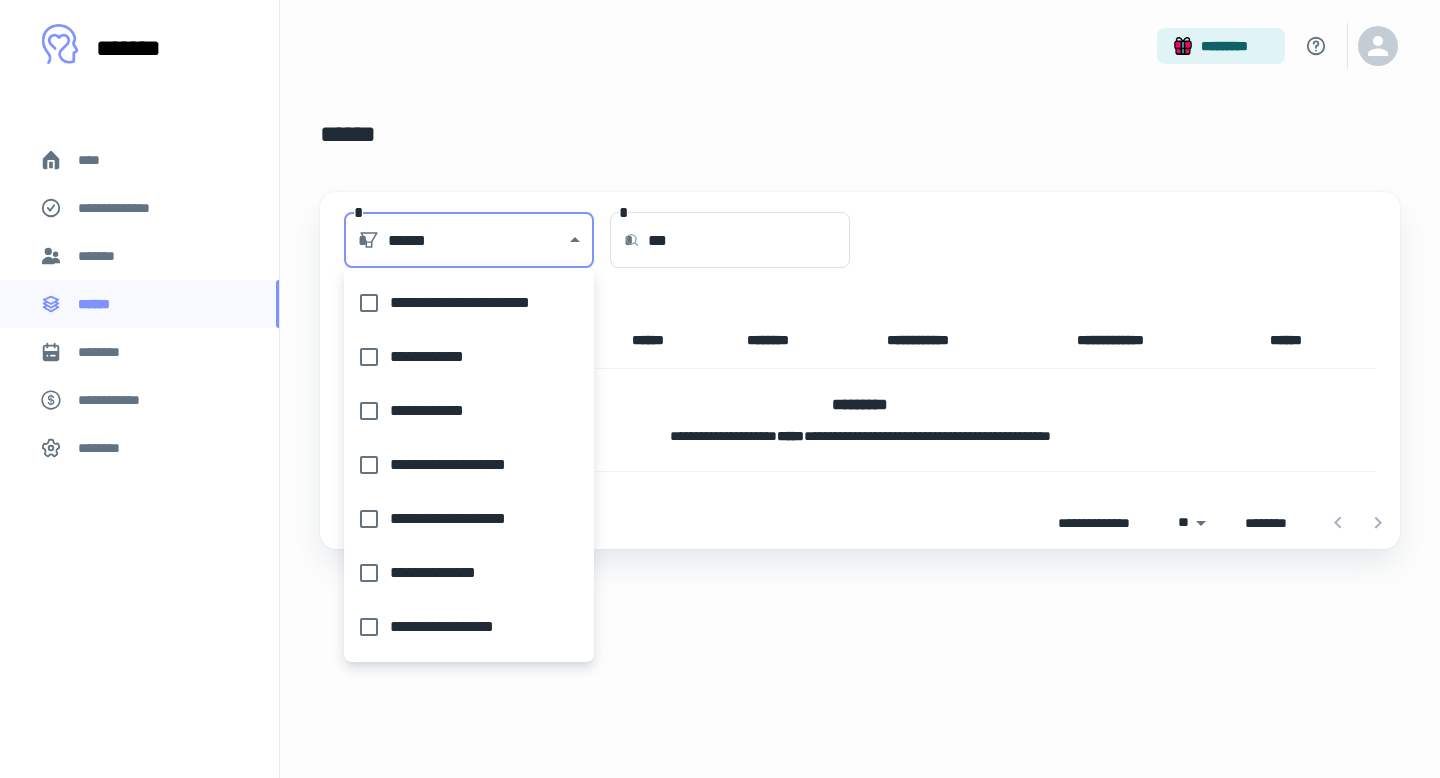 click at bounding box center (720, 389) 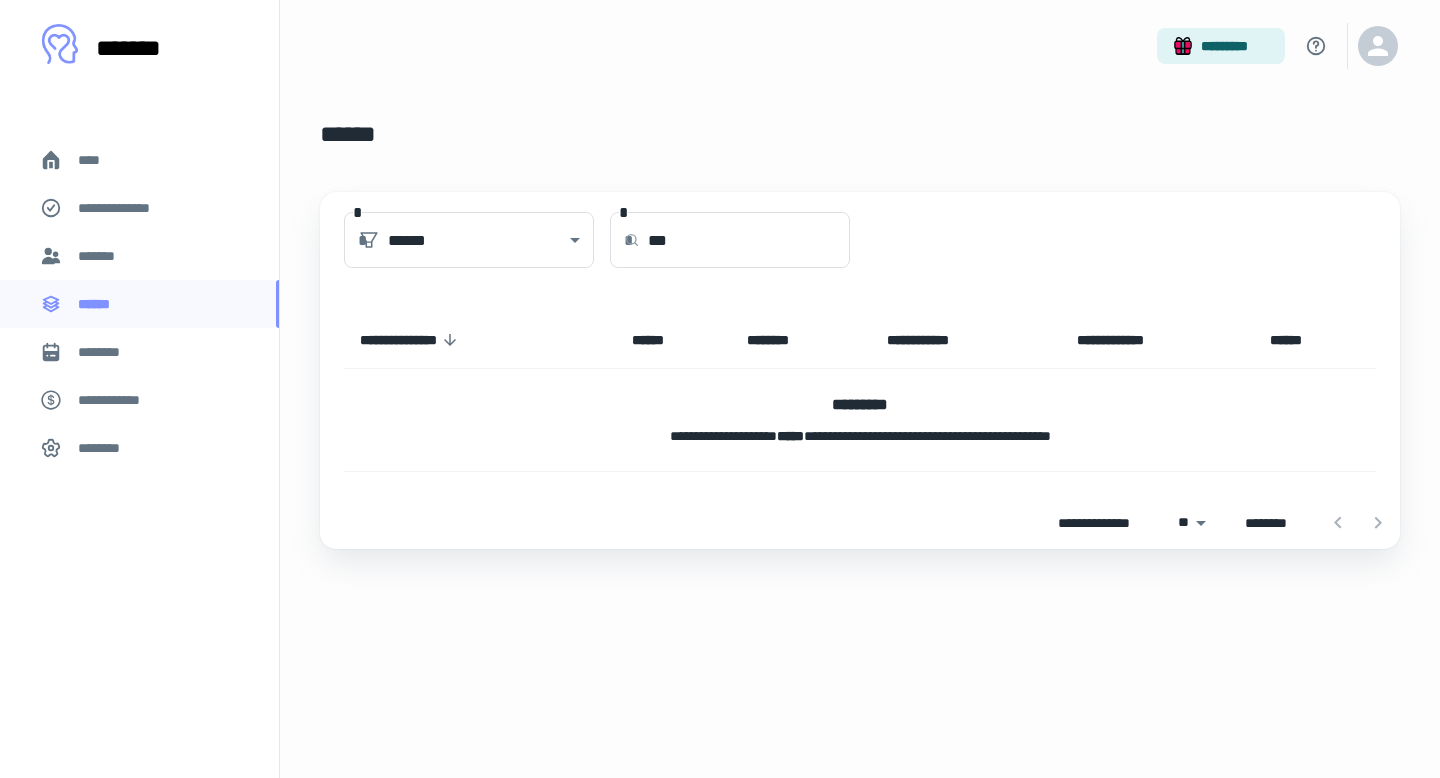 click on "***" at bounding box center (749, 240) 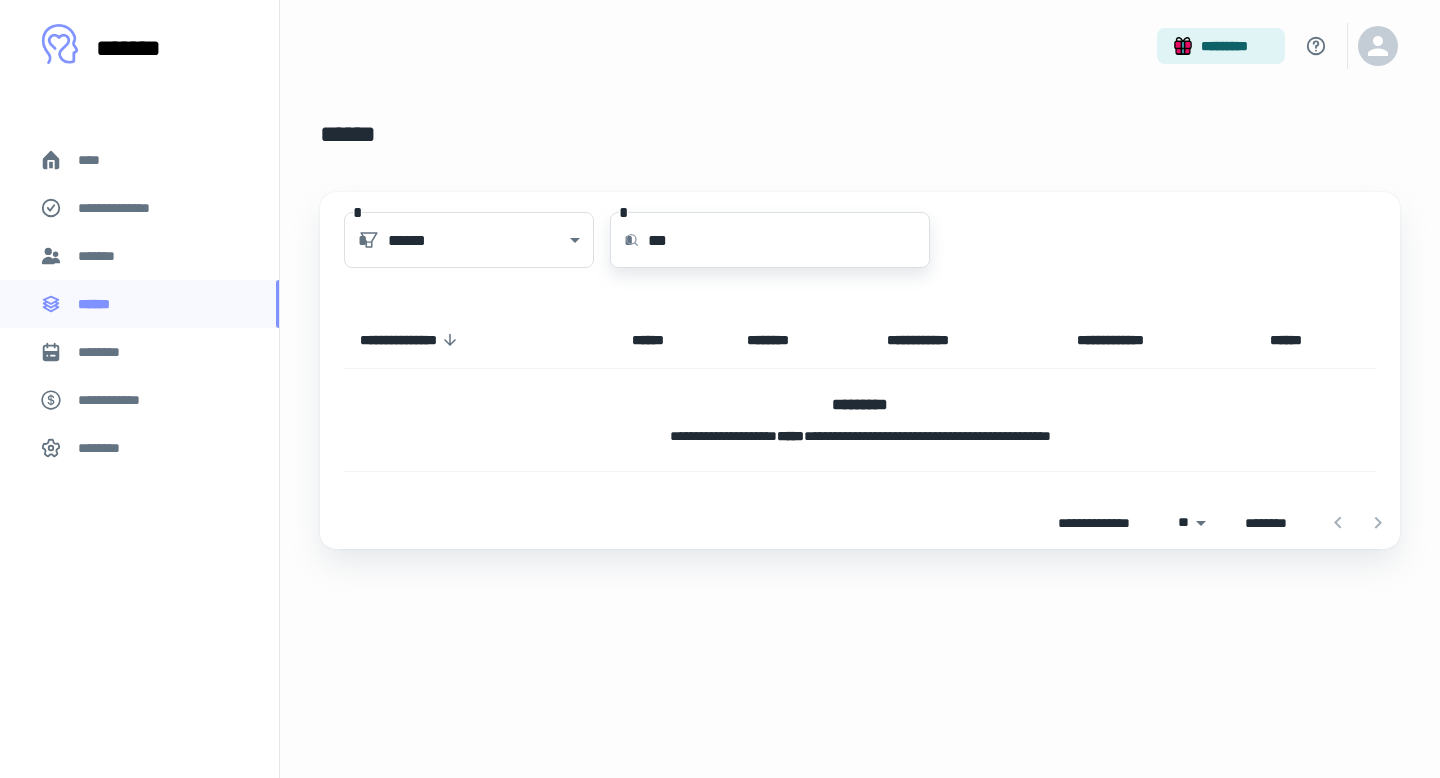 click on "***" at bounding box center [789, 240] 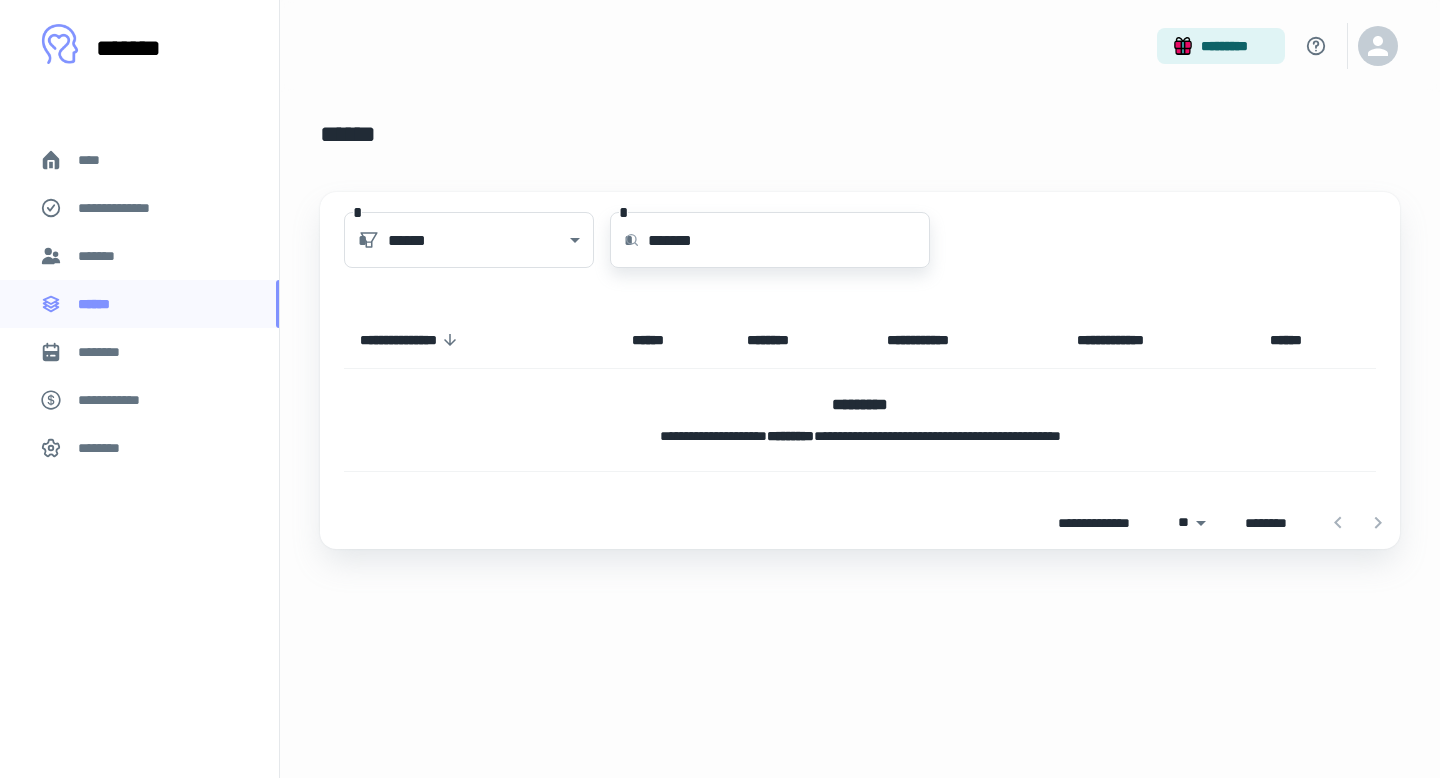 type on "*******" 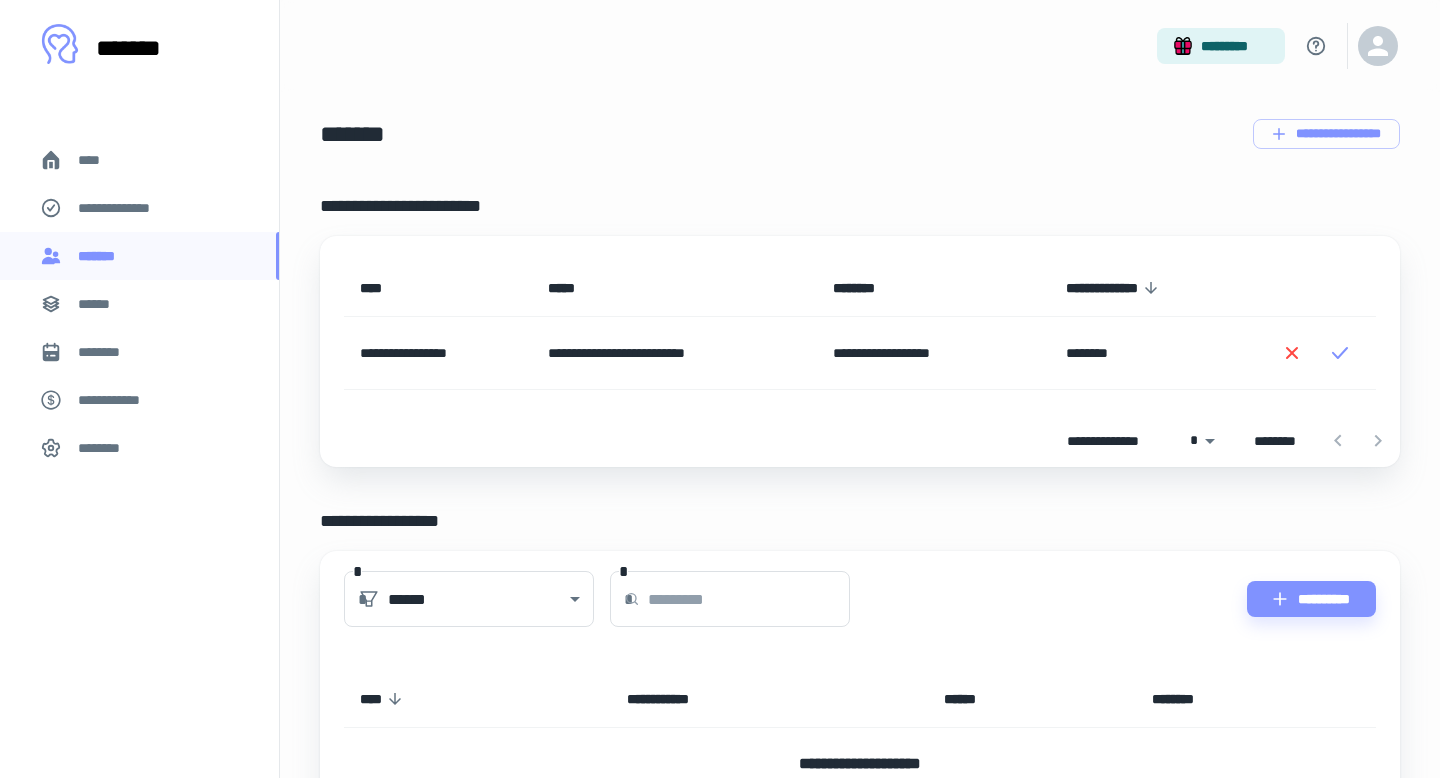 click on "**********" at bounding box center [860, 325] 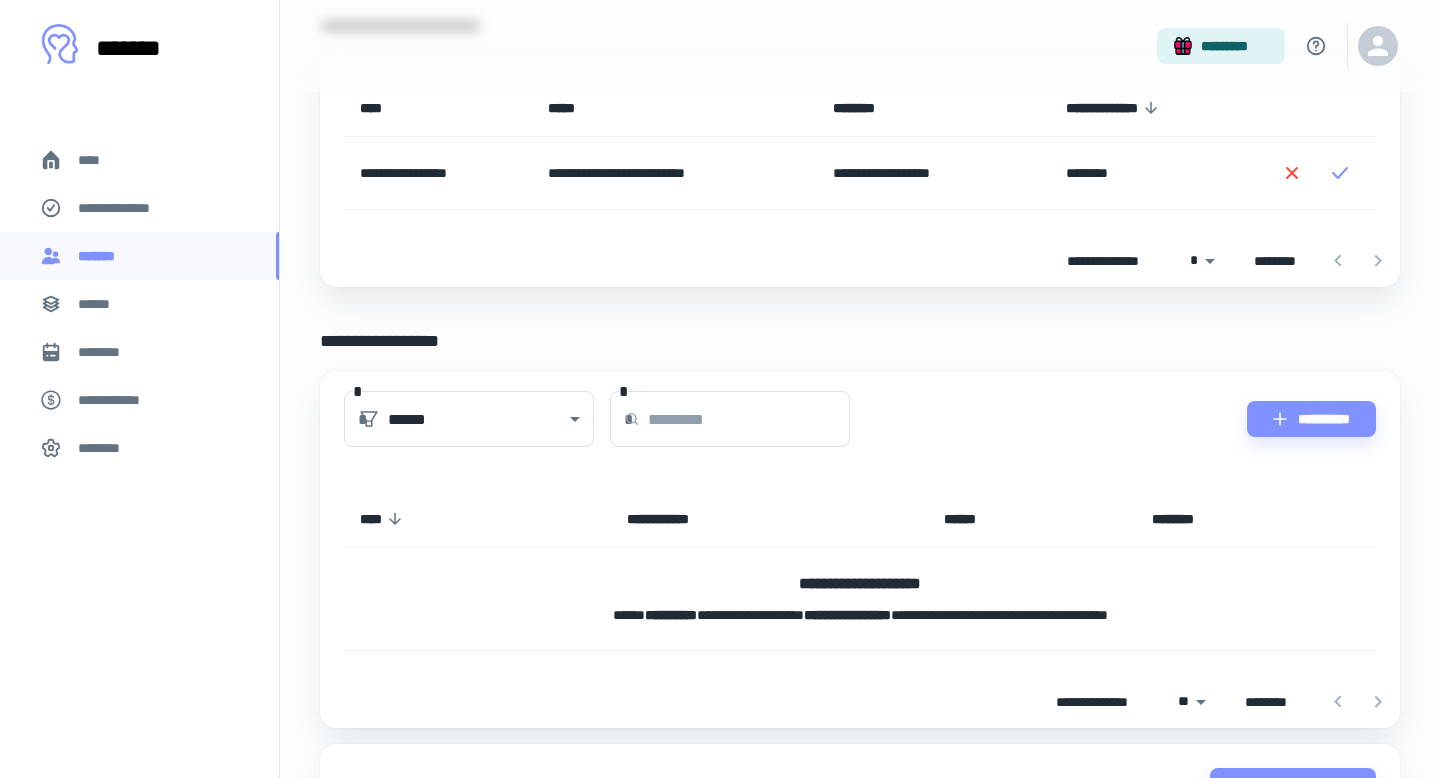 scroll, scrollTop: 199, scrollLeft: 0, axis: vertical 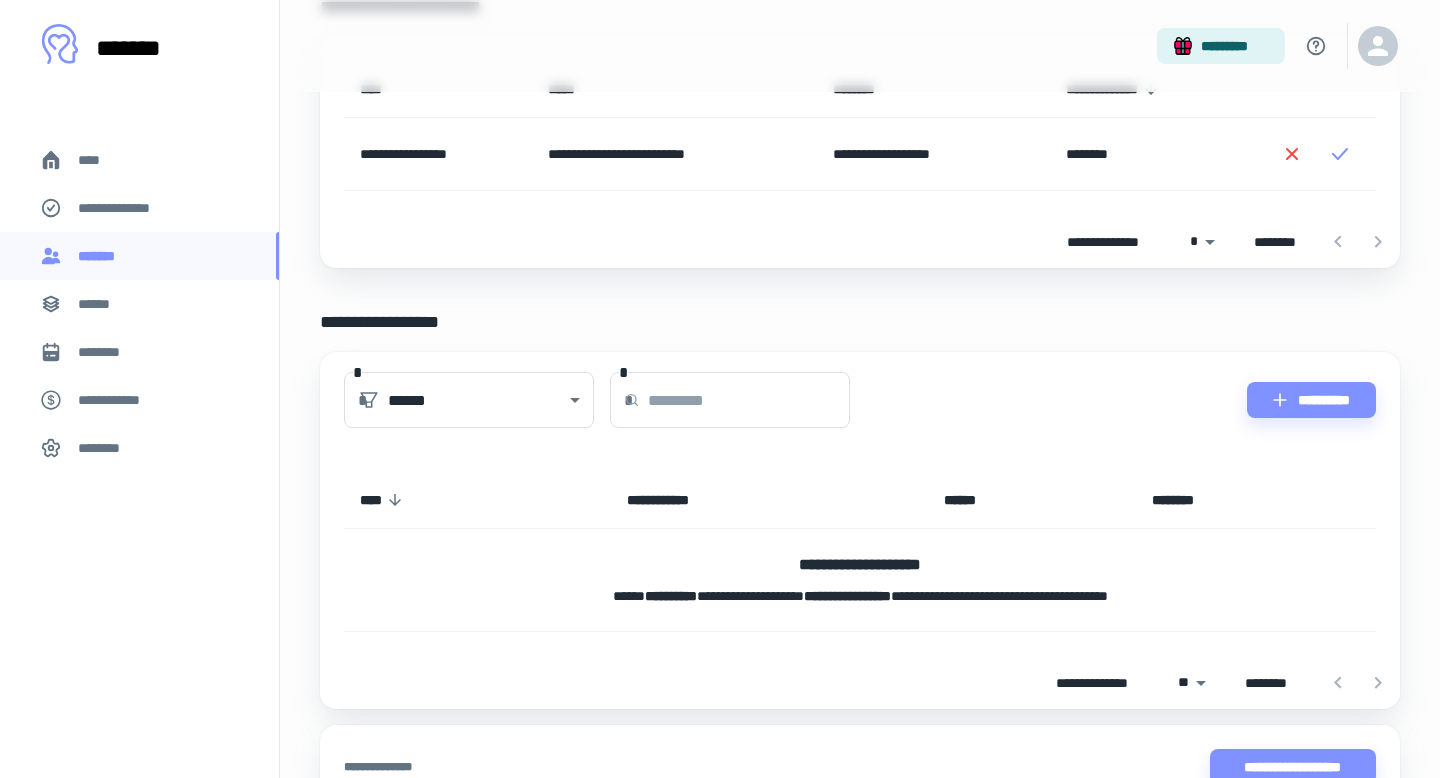 click at bounding box center (749, 400) 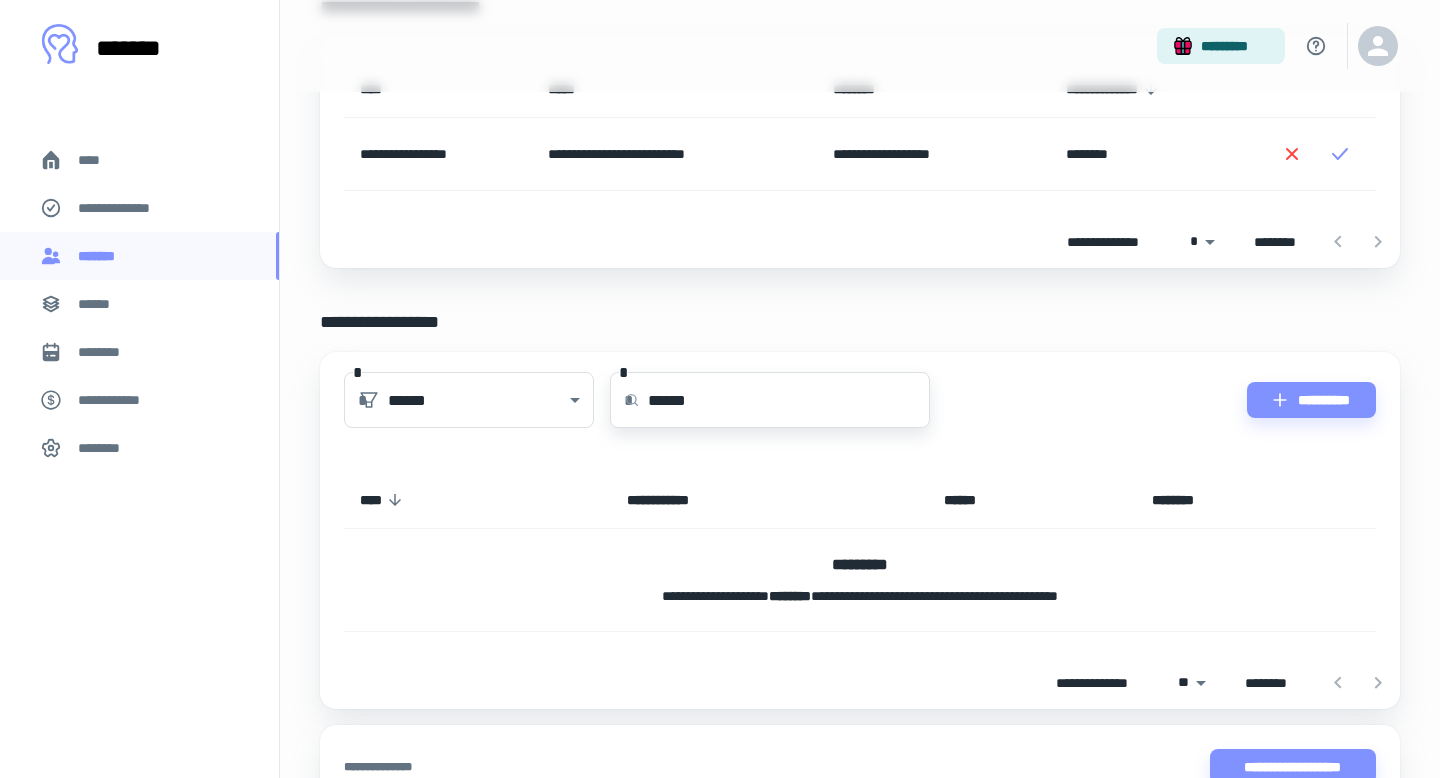 type on "******" 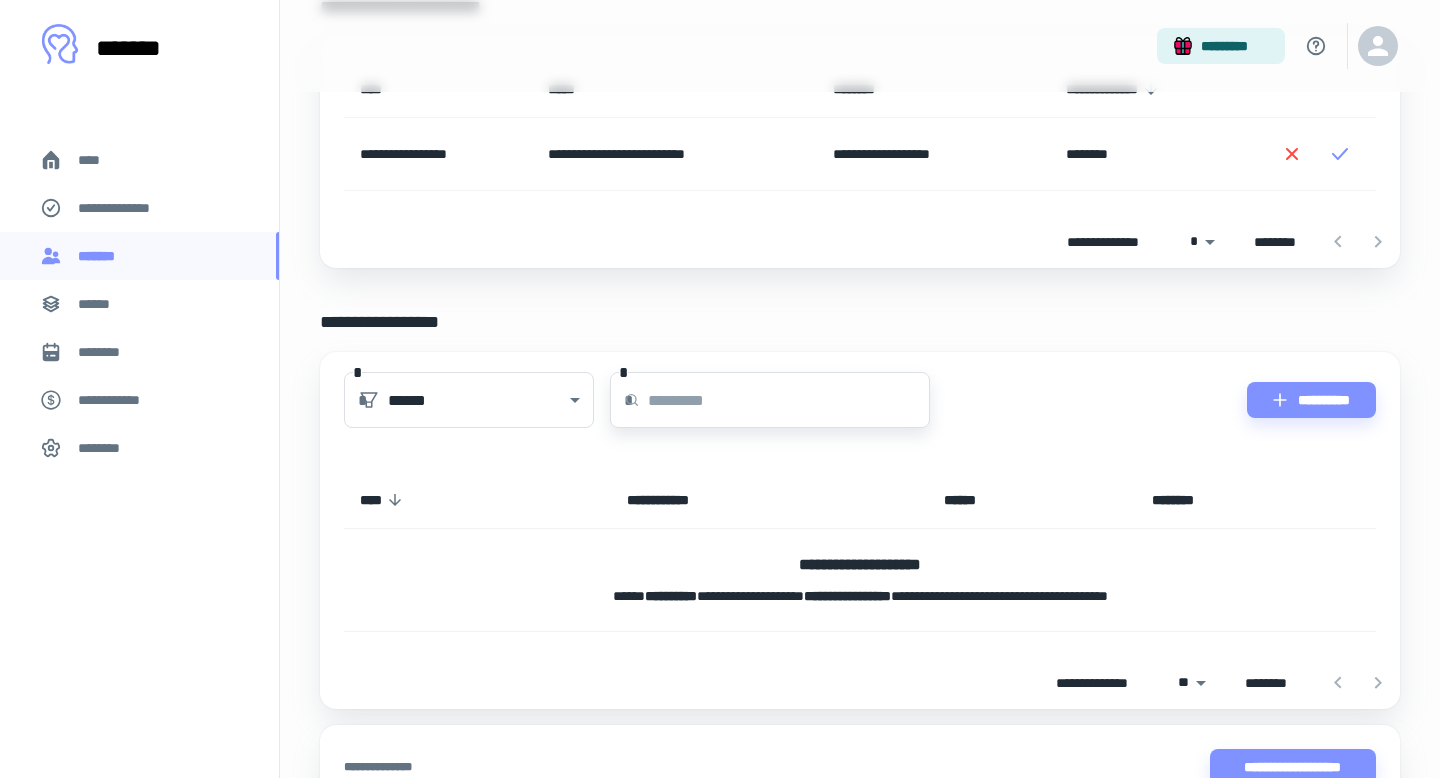type 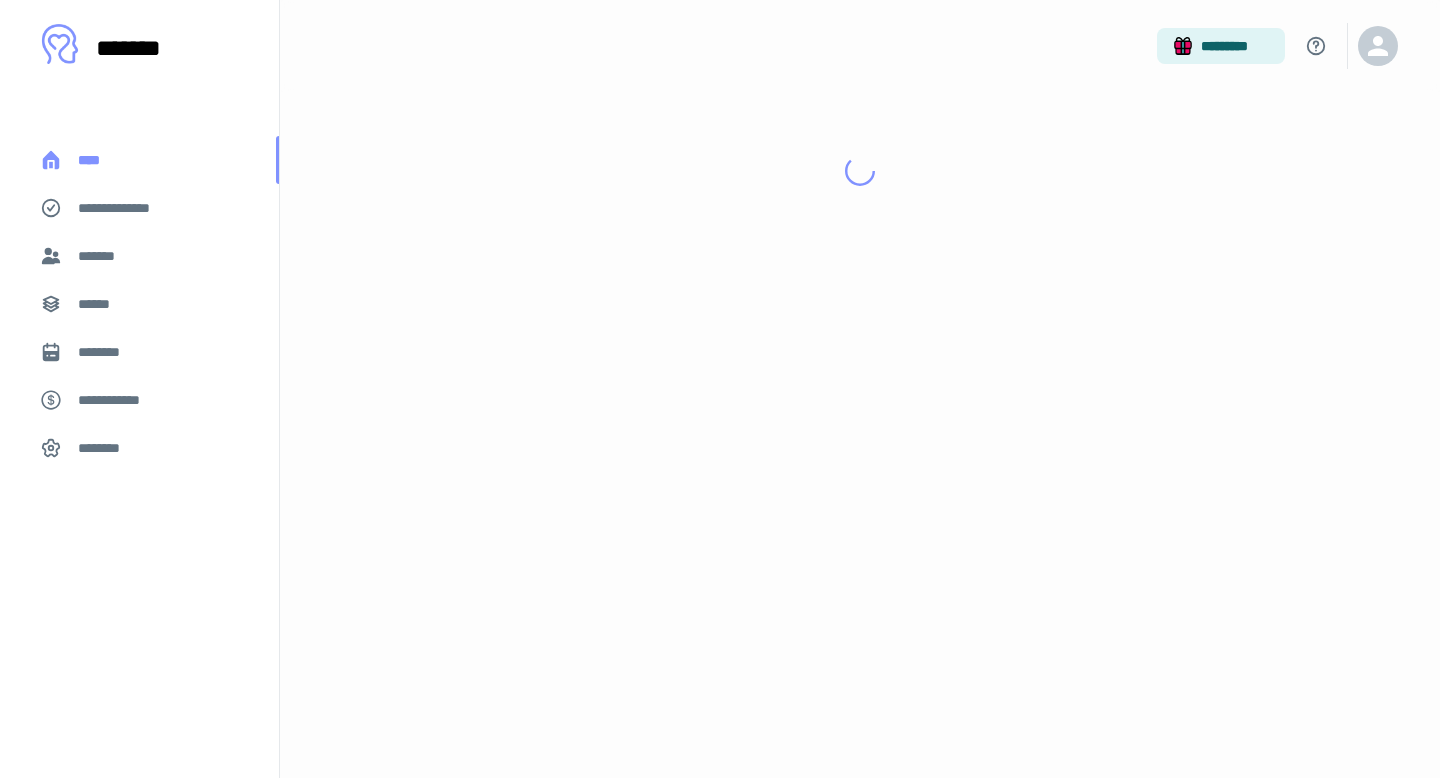 scroll, scrollTop: 0, scrollLeft: 0, axis: both 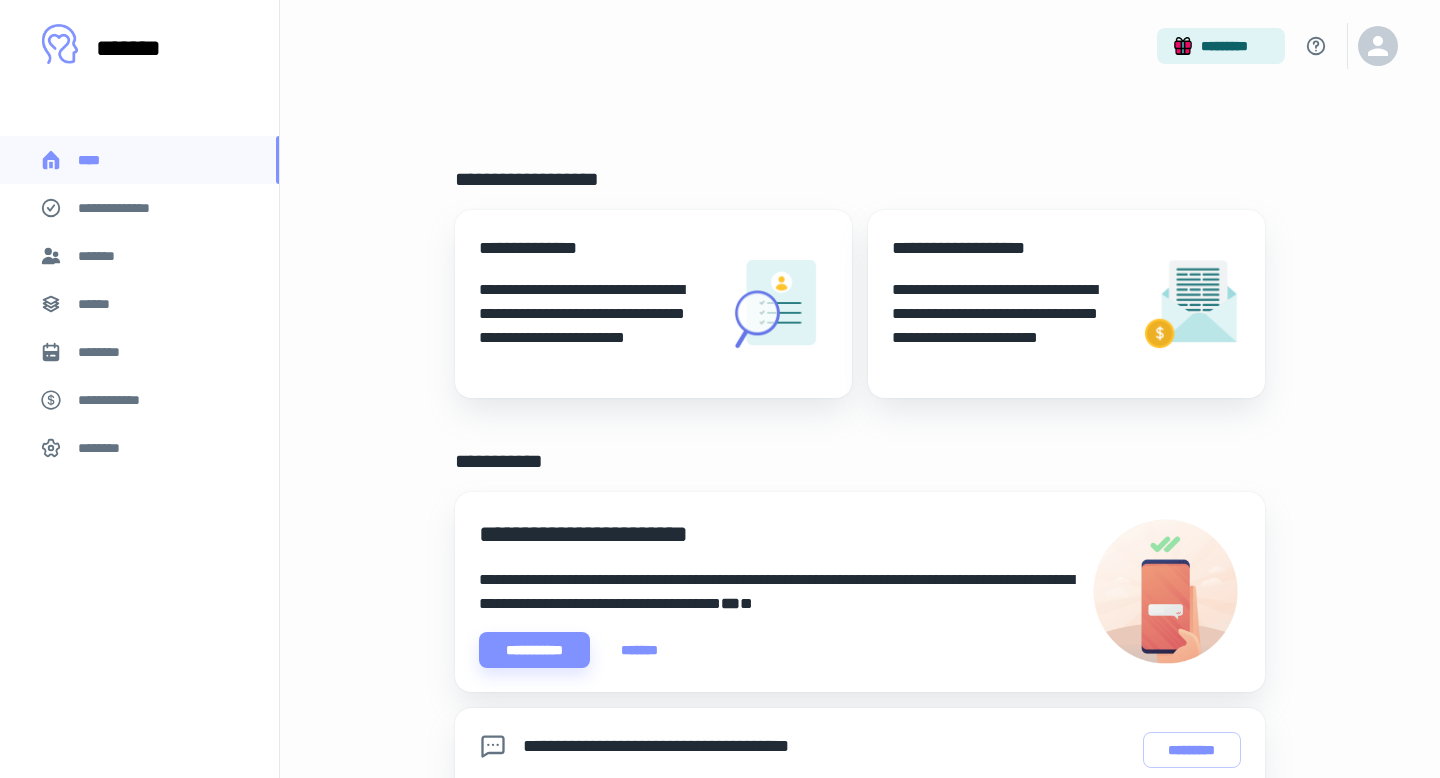 click on "*******" at bounding box center [139, 256] 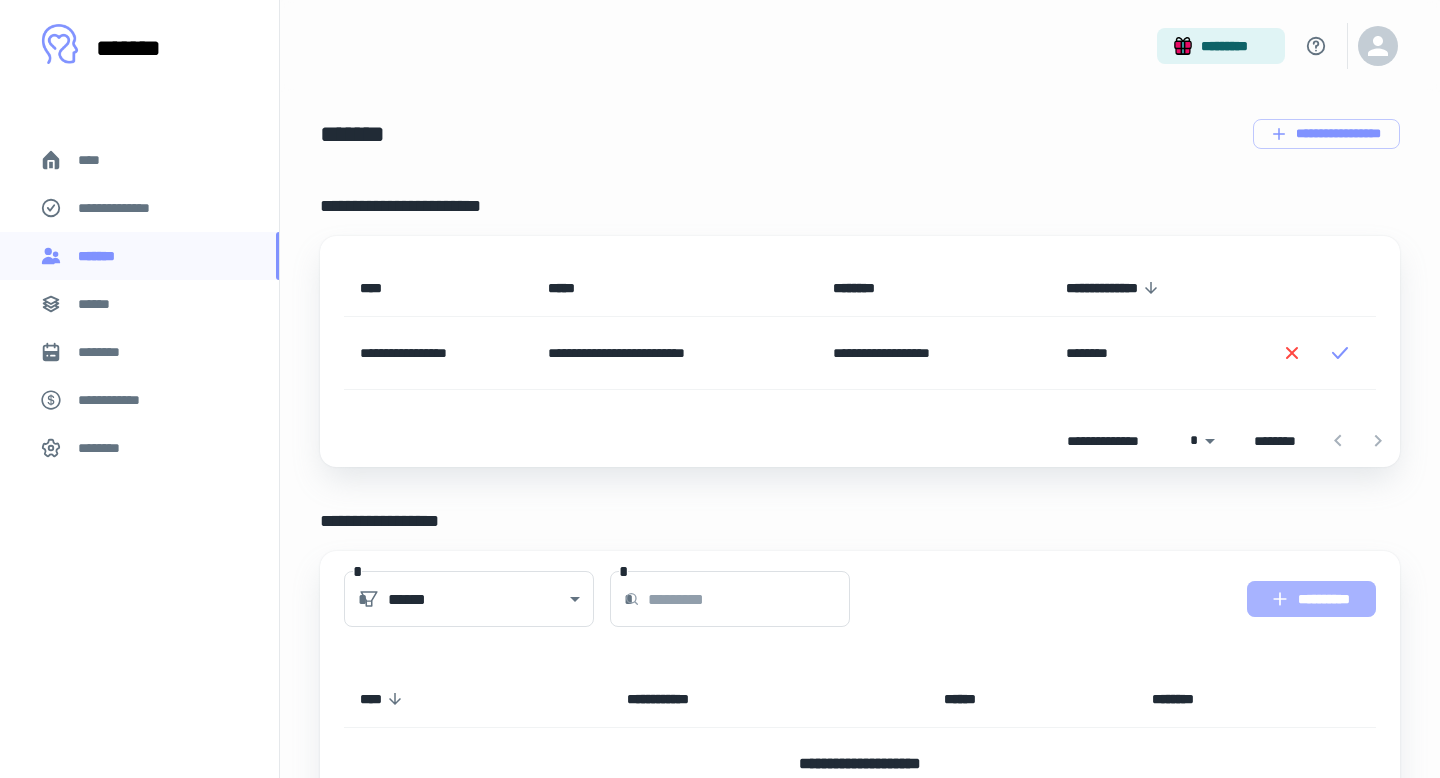 click on "**********" at bounding box center [1311, 599] 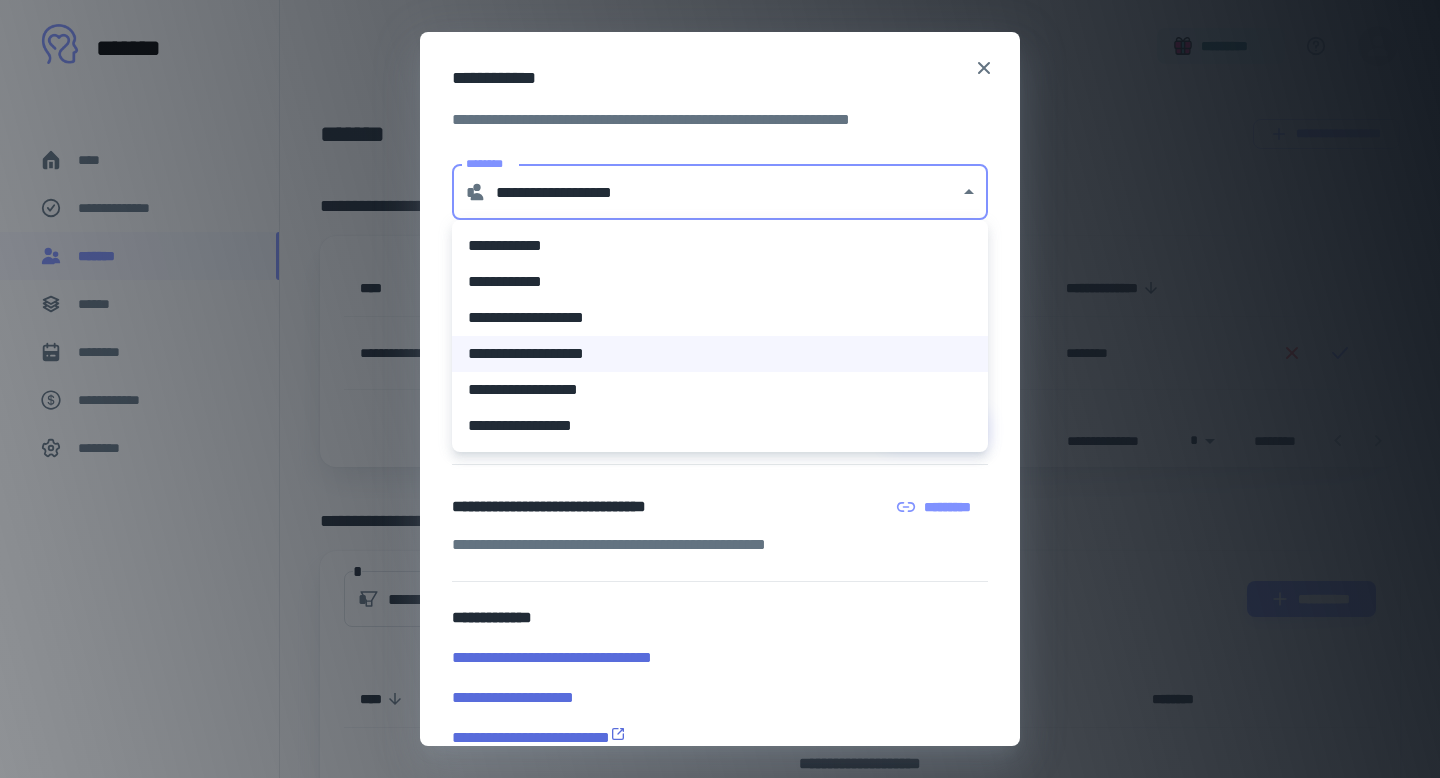 click on "**********" at bounding box center [720, 389] 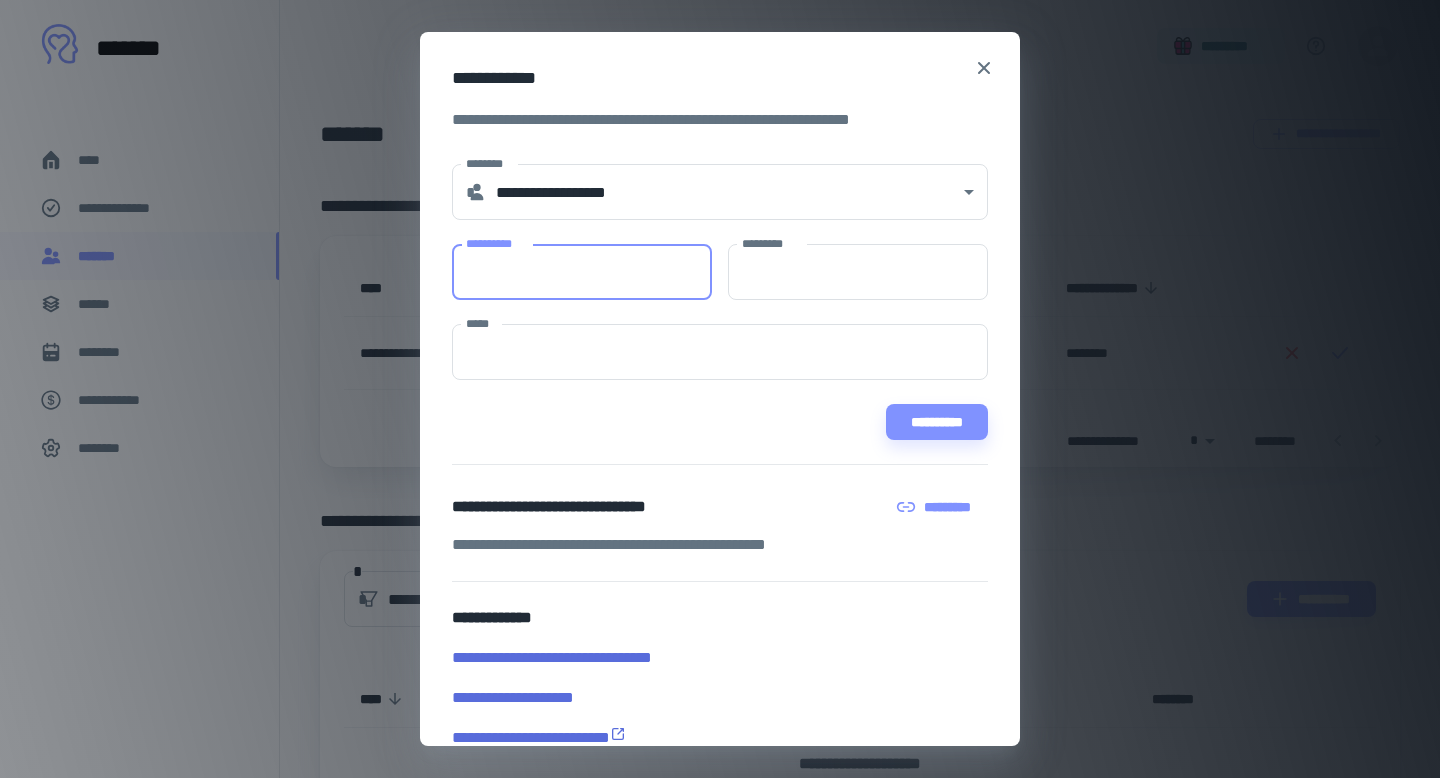click on "**********" at bounding box center [582, 272] 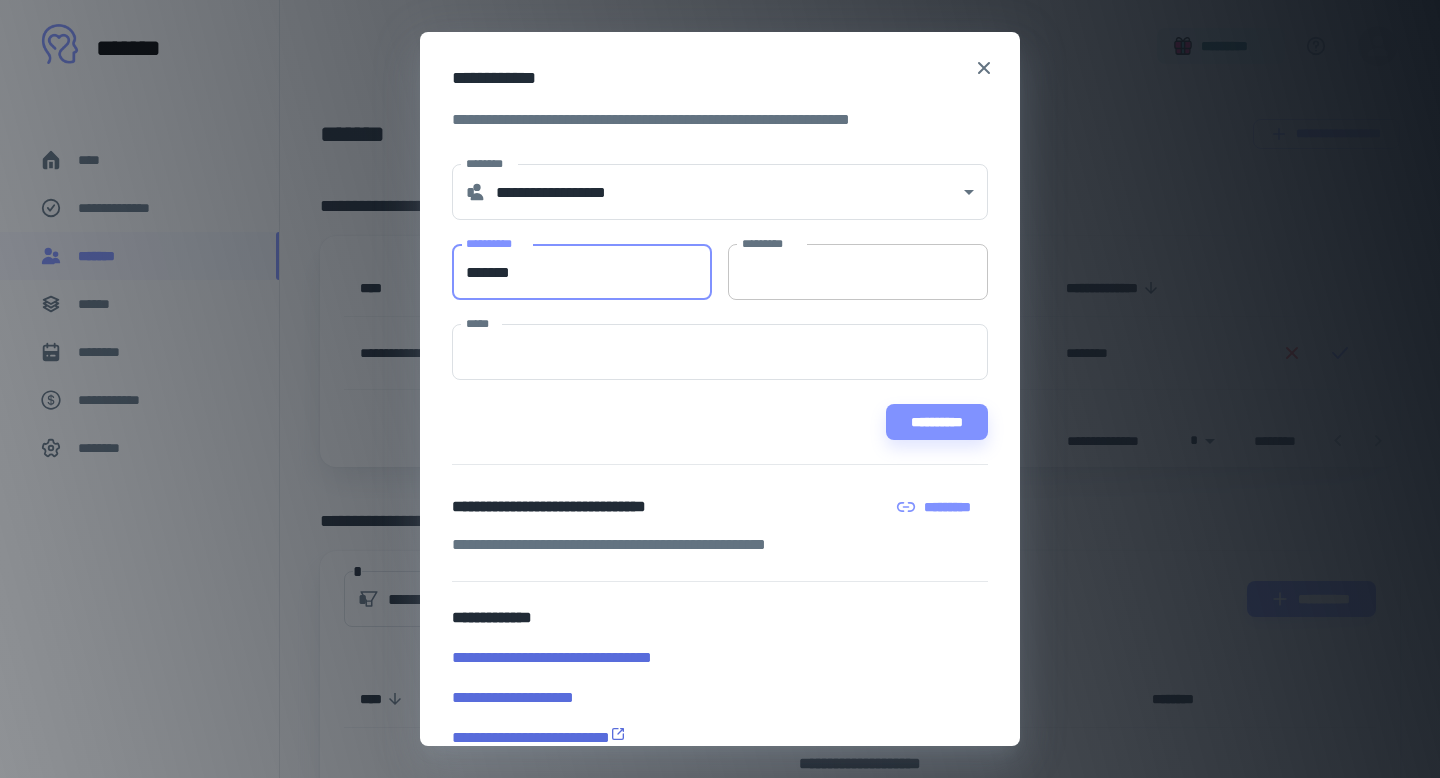 type on "*******" 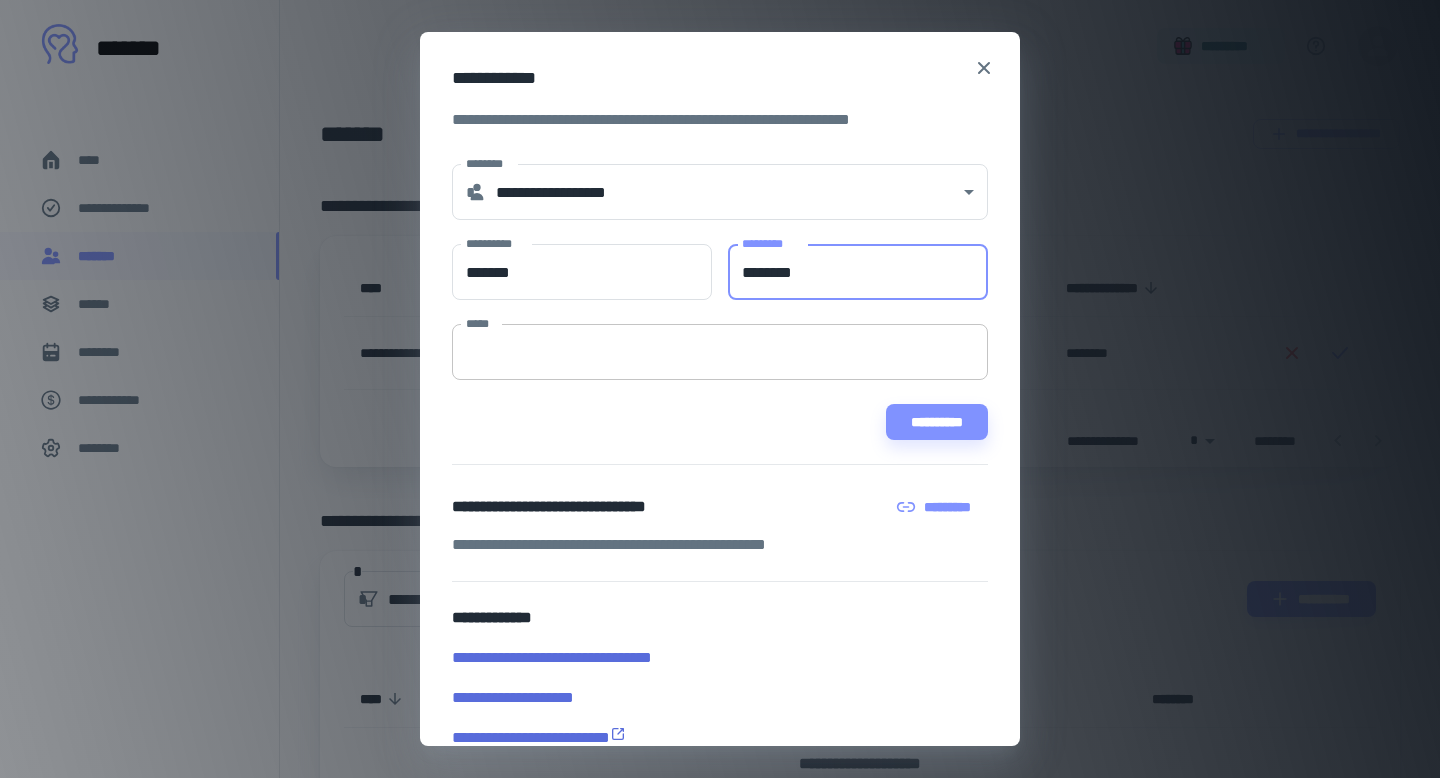 type on "********" 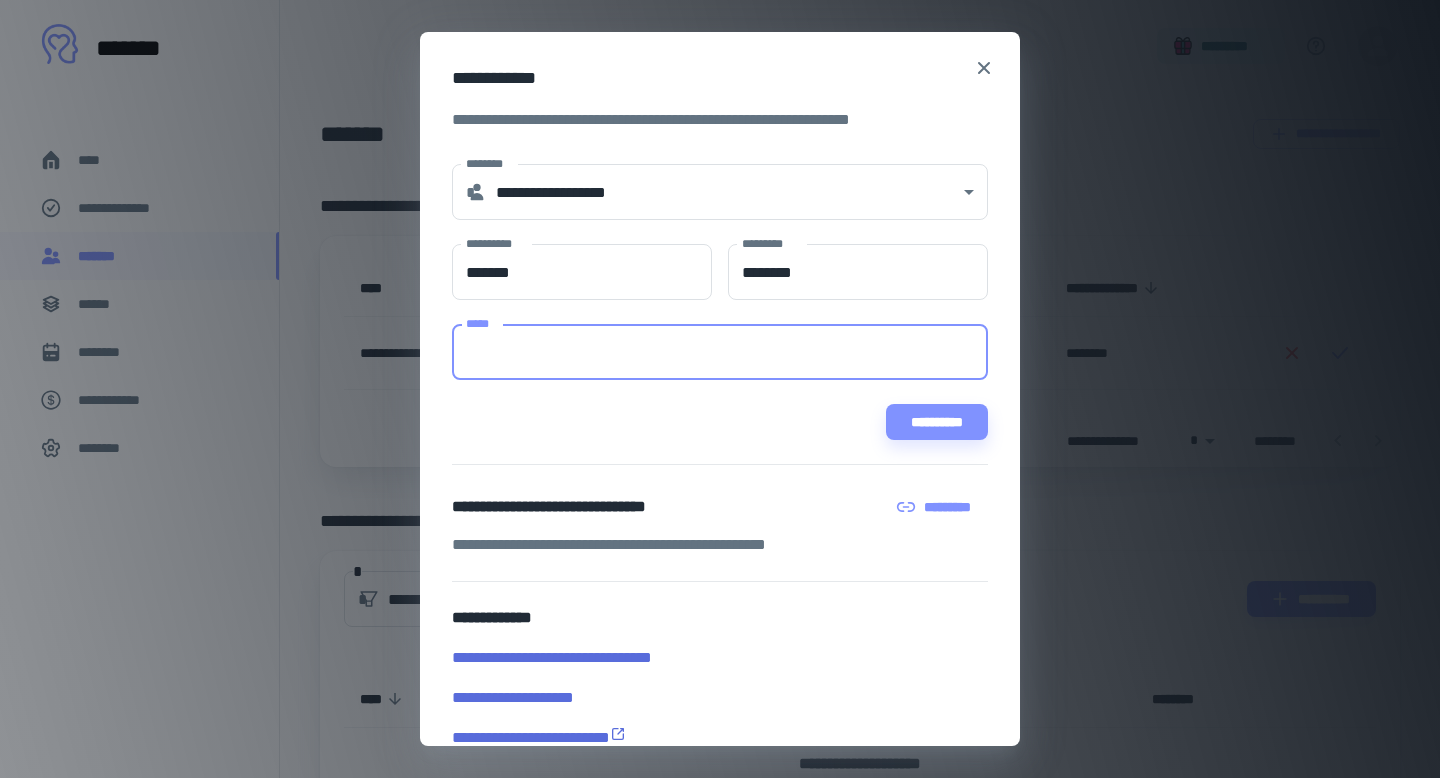 click on "*****" at bounding box center (720, 352) 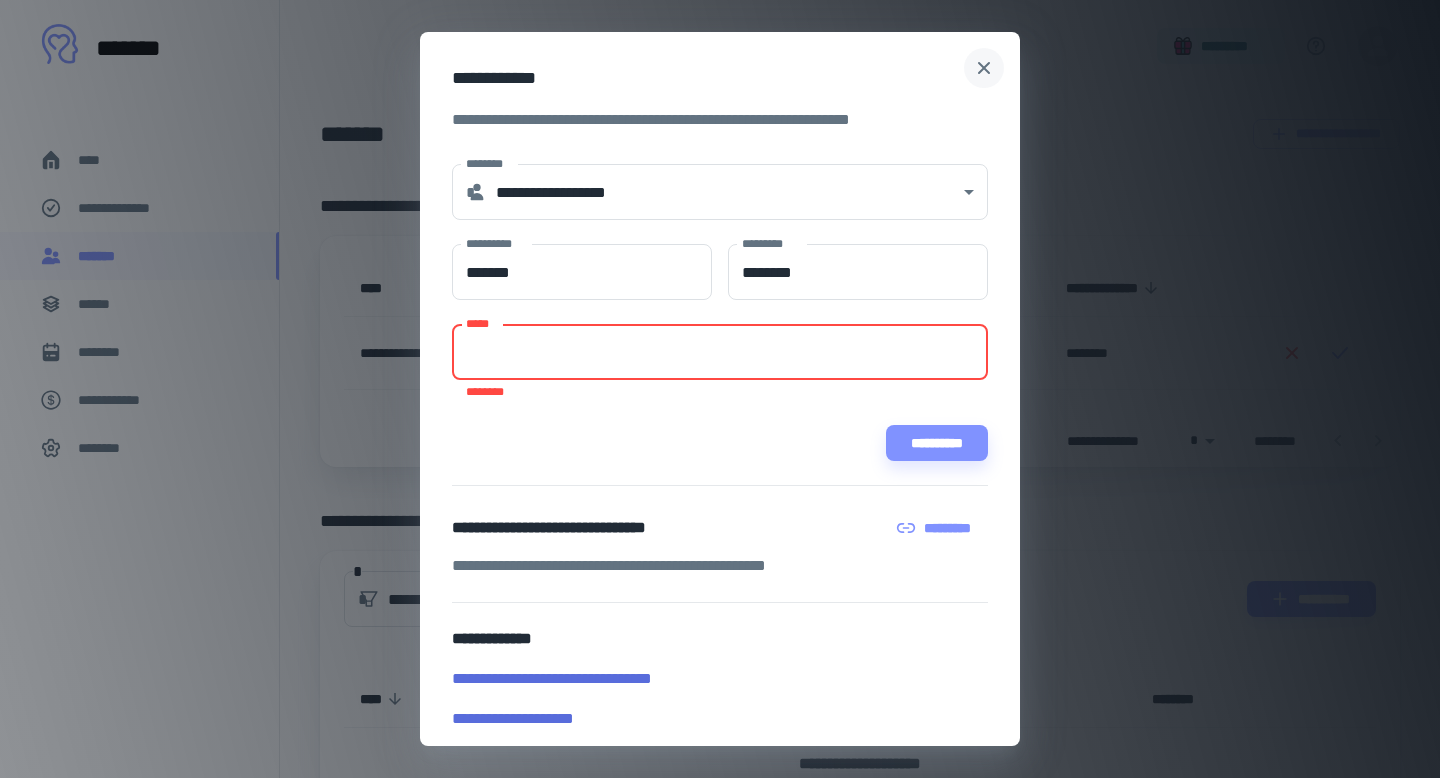click 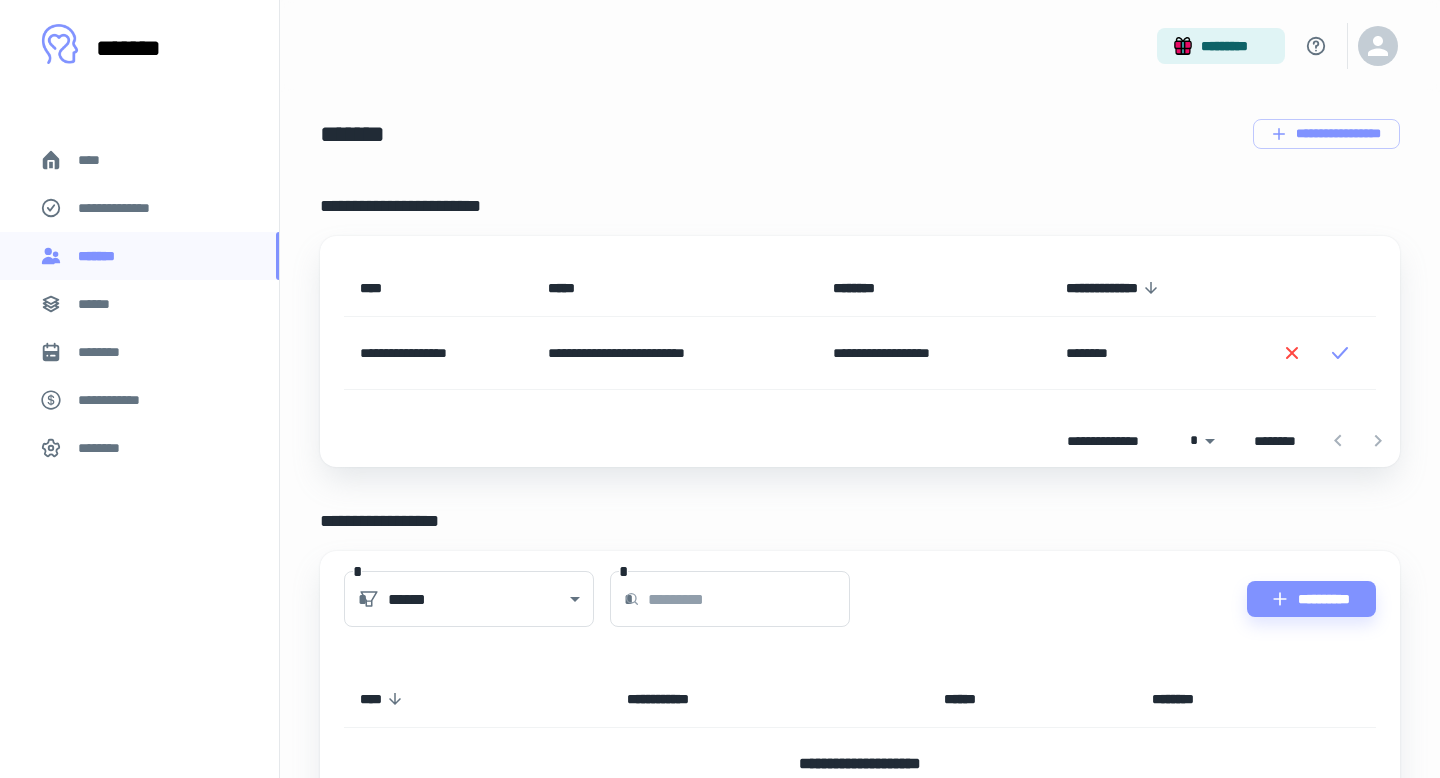 click on "****" at bounding box center (139, 160) 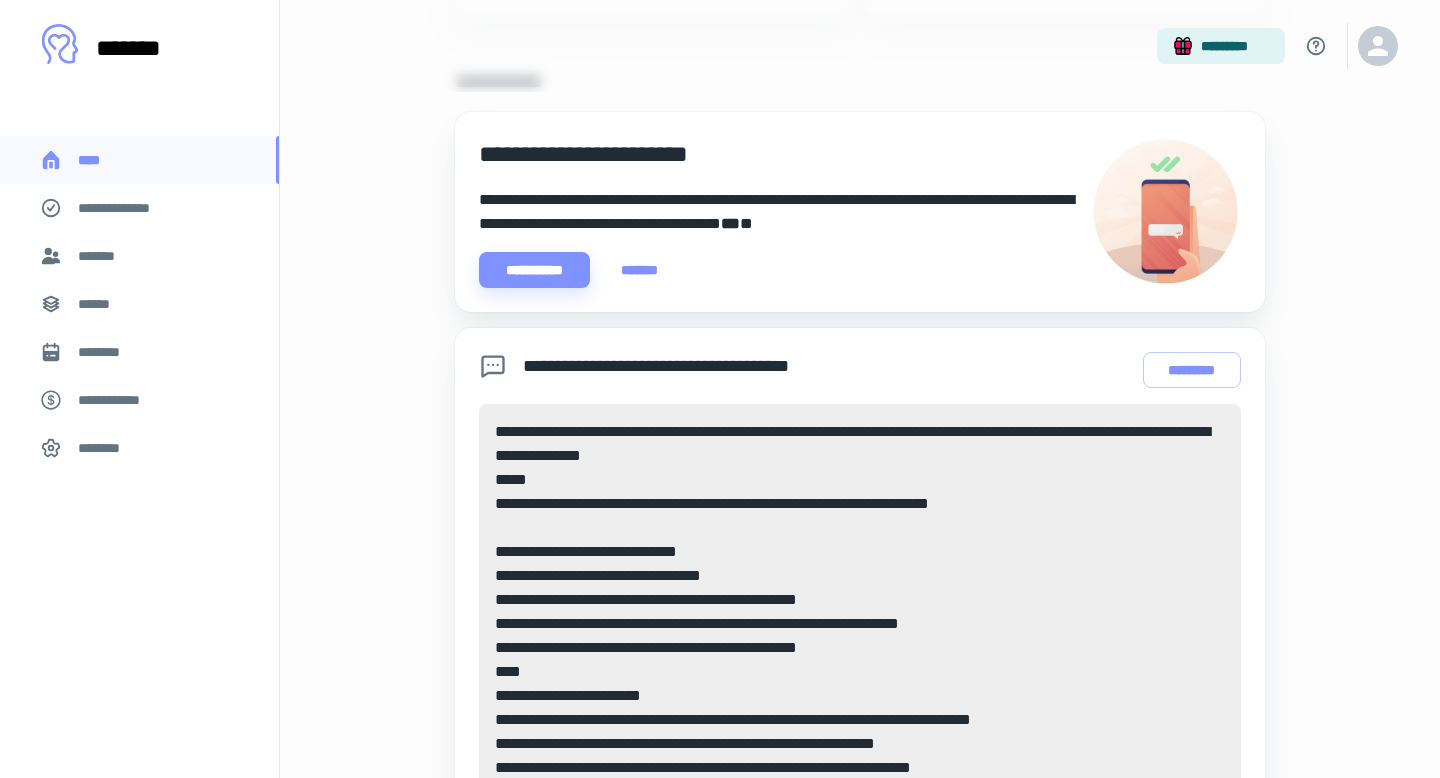 scroll, scrollTop: 383, scrollLeft: 0, axis: vertical 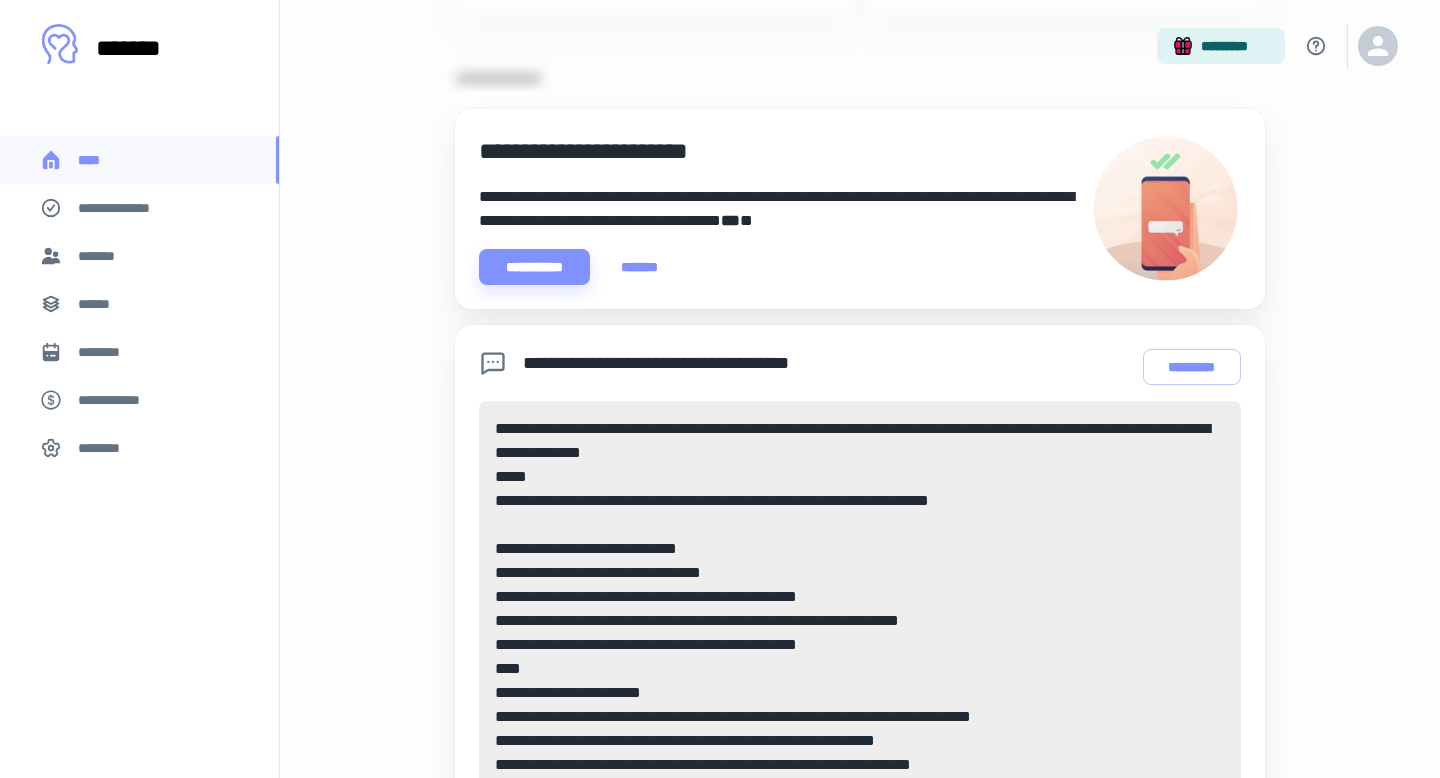 click on "**********" at bounding box center (139, 208) 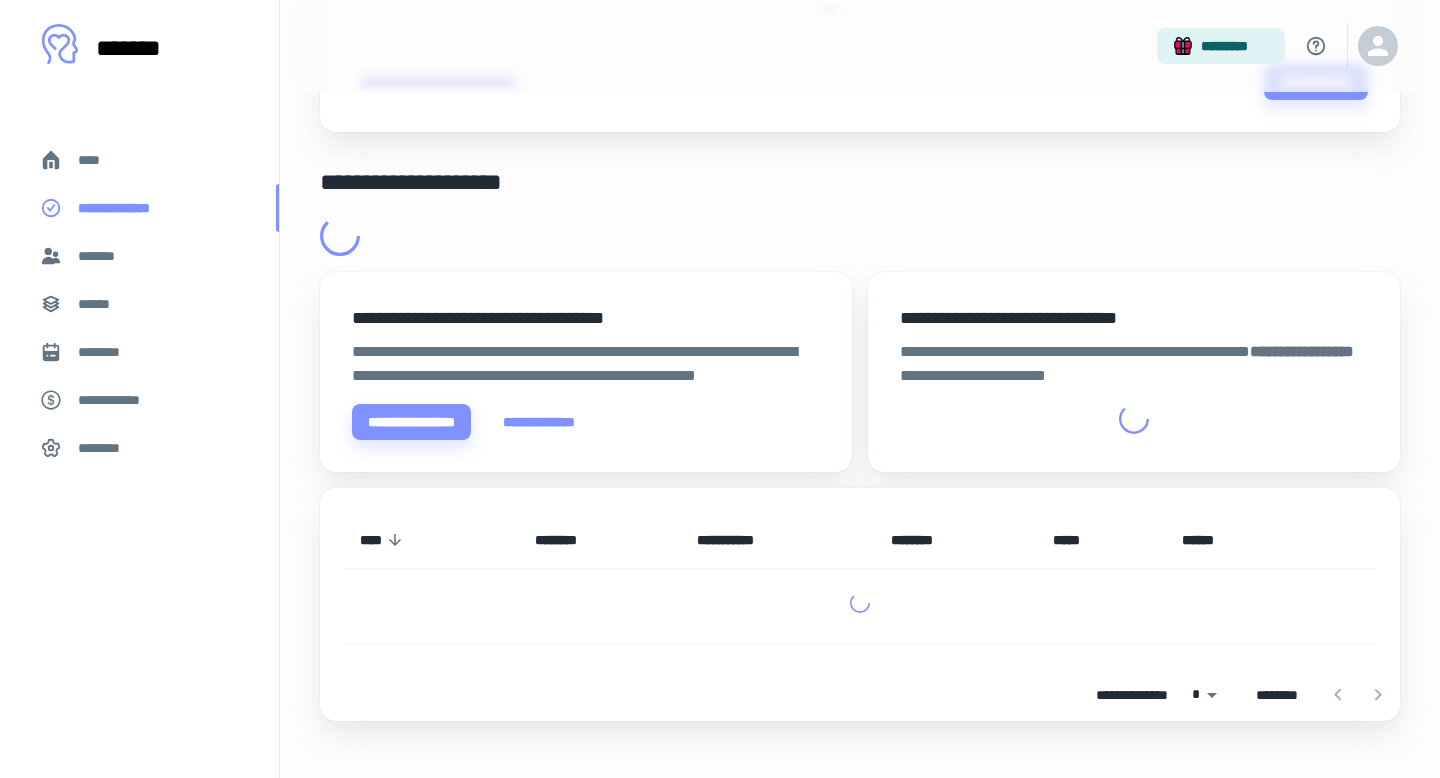 scroll, scrollTop: 0, scrollLeft: 0, axis: both 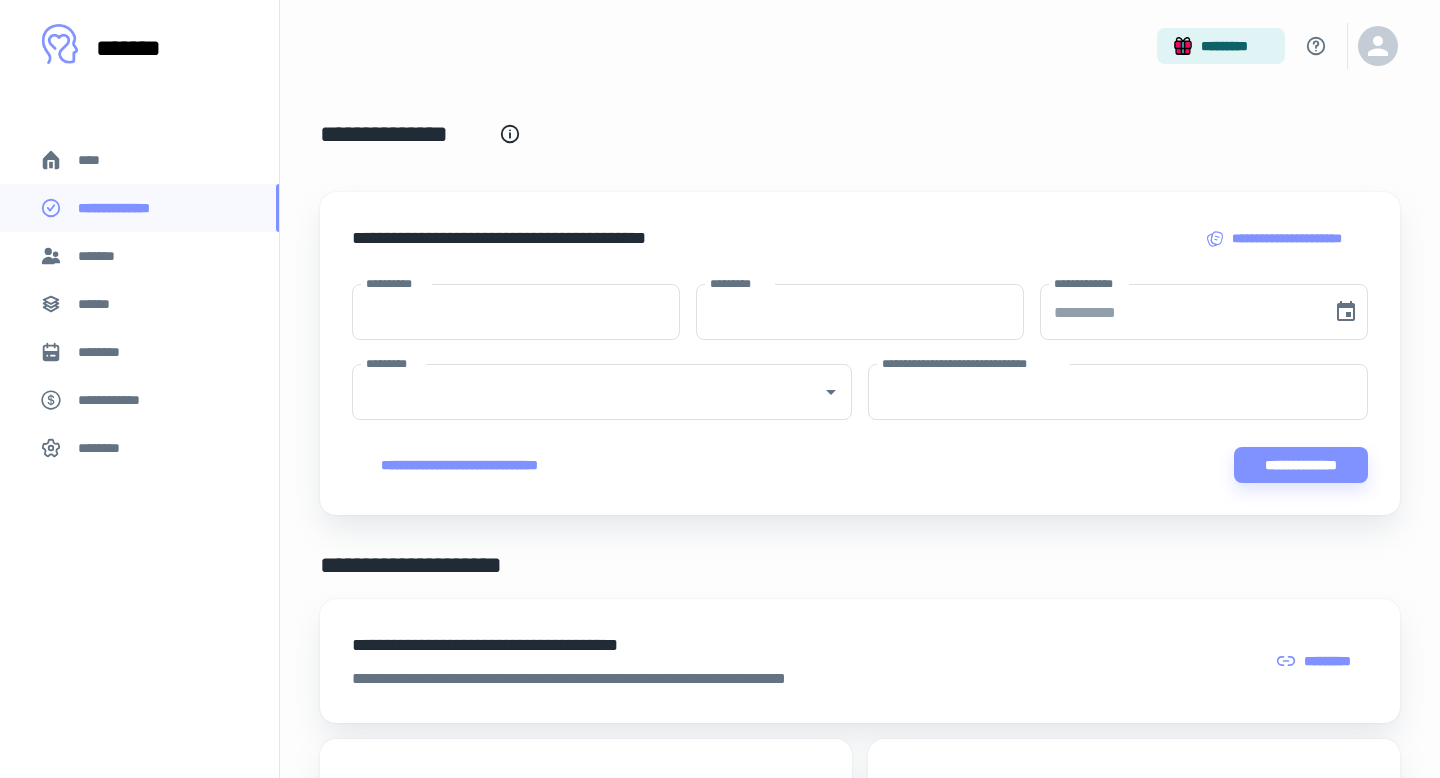 click on "*******" at bounding box center [139, 256] 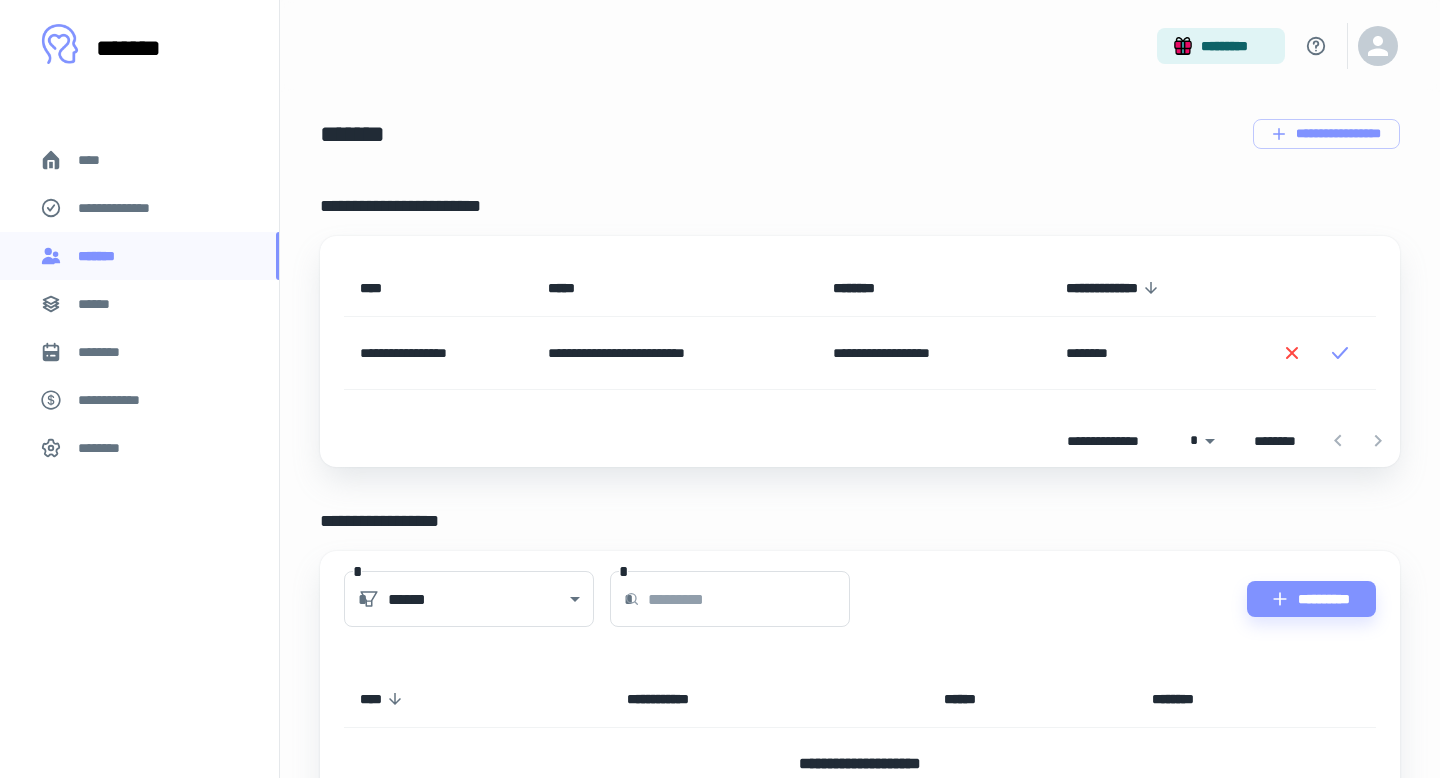 click on "**********" at bounding box center [139, 304] 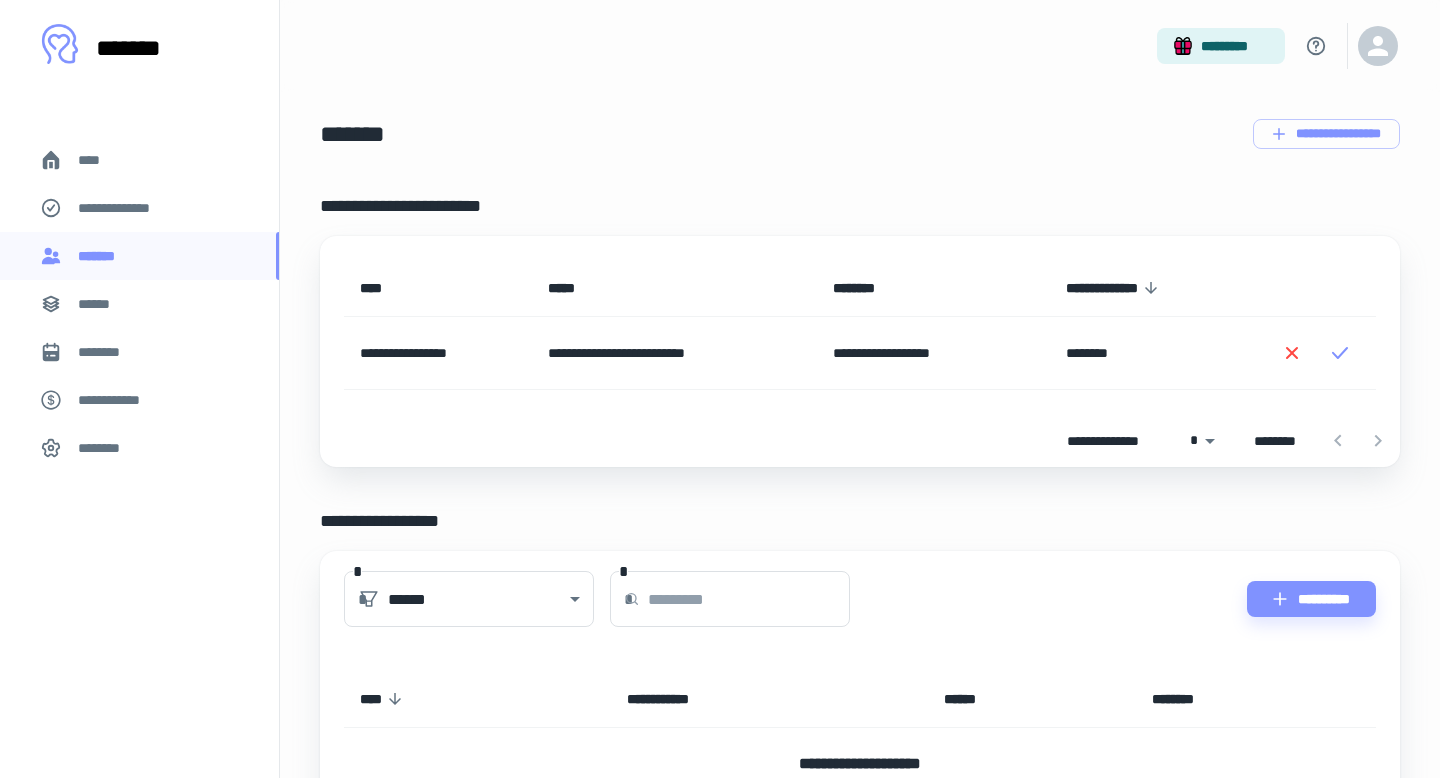 click on "**********" at bounding box center (119, 400) 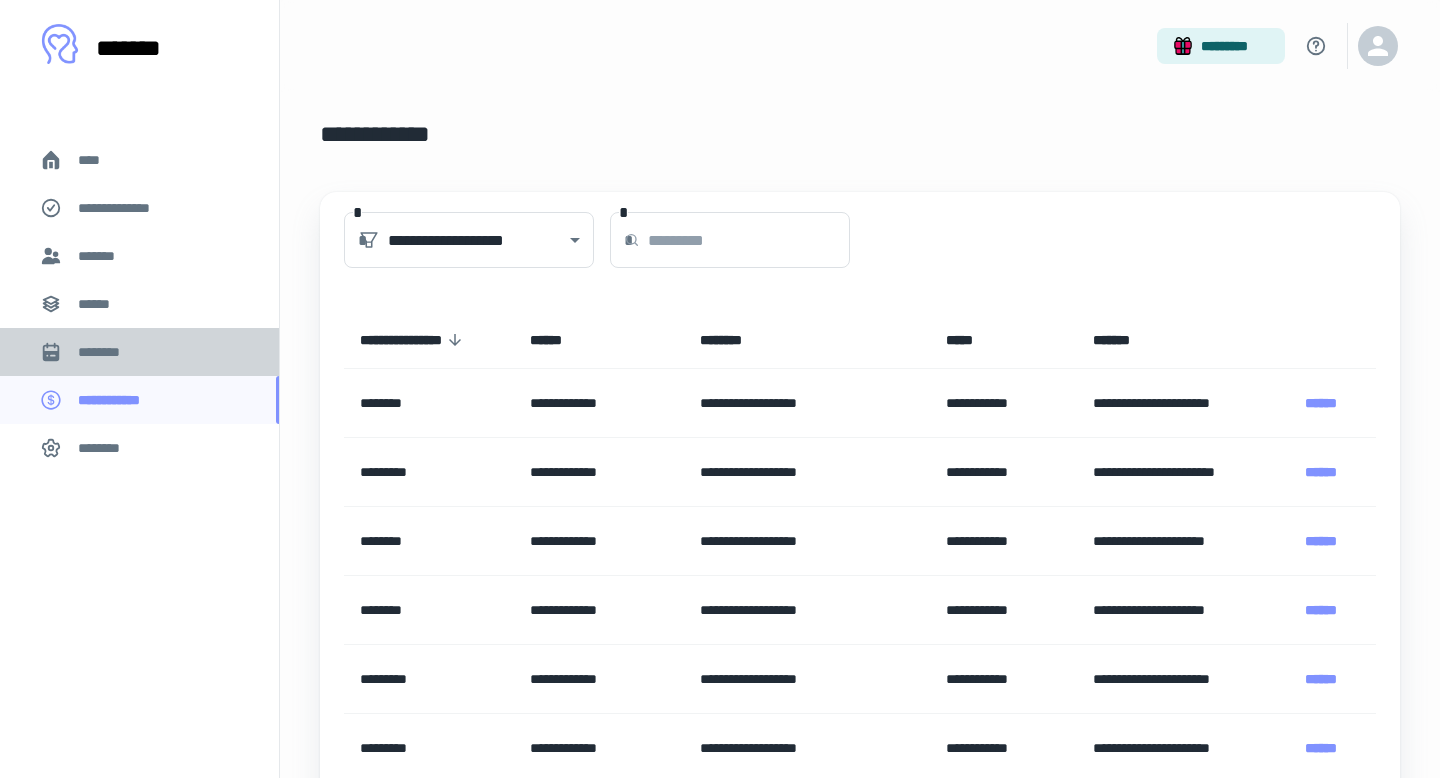 click on "********" at bounding box center (139, 352) 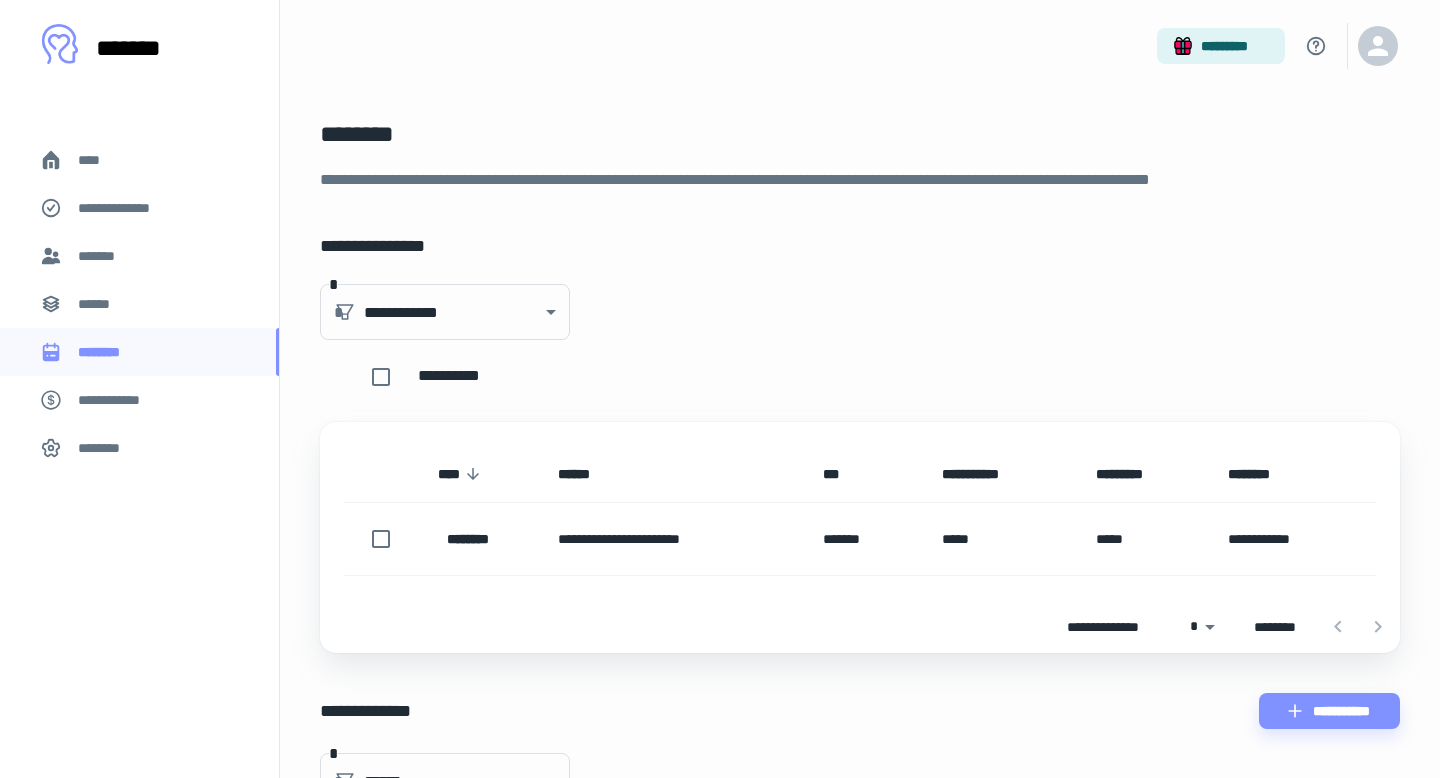 click on "******" at bounding box center (139, 304) 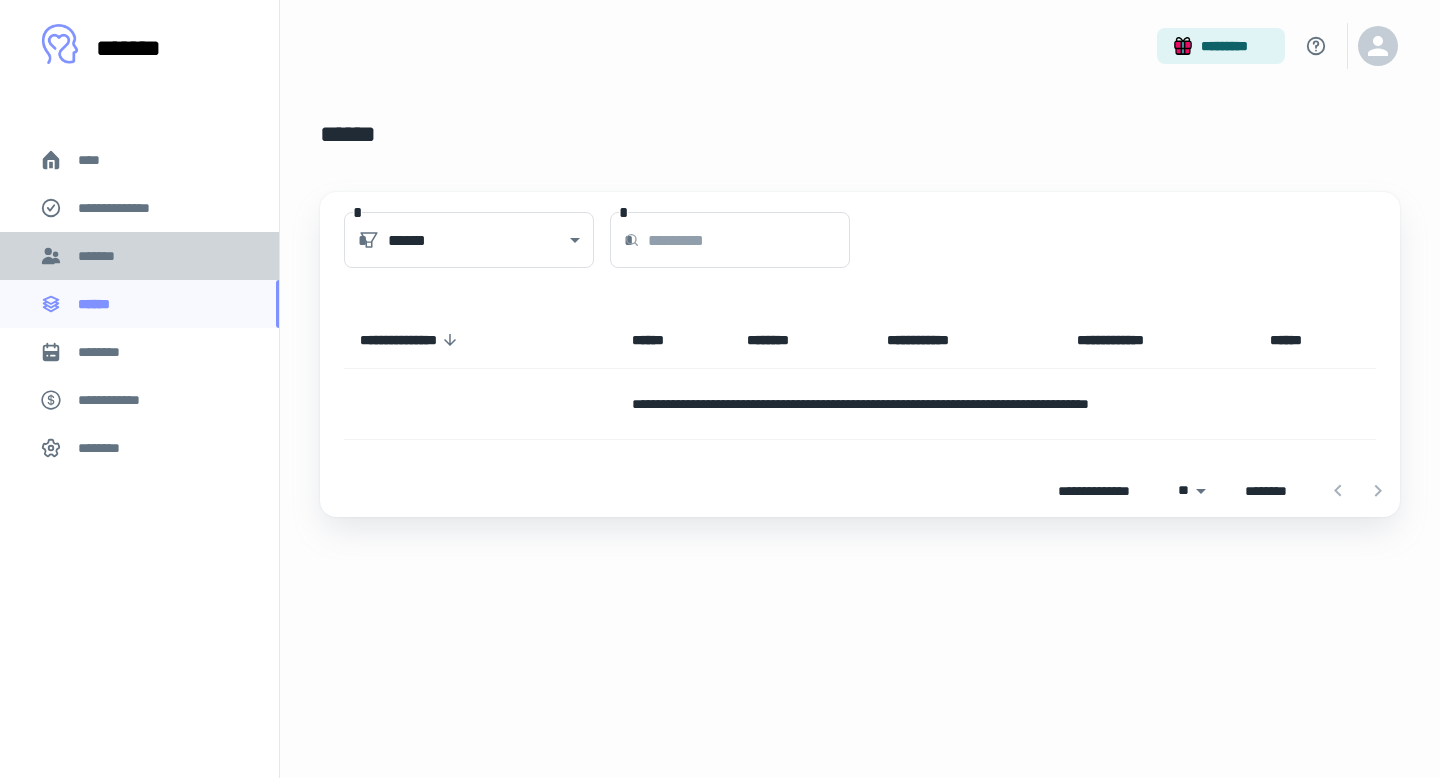 click on "*******" at bounding box center [139, 256] 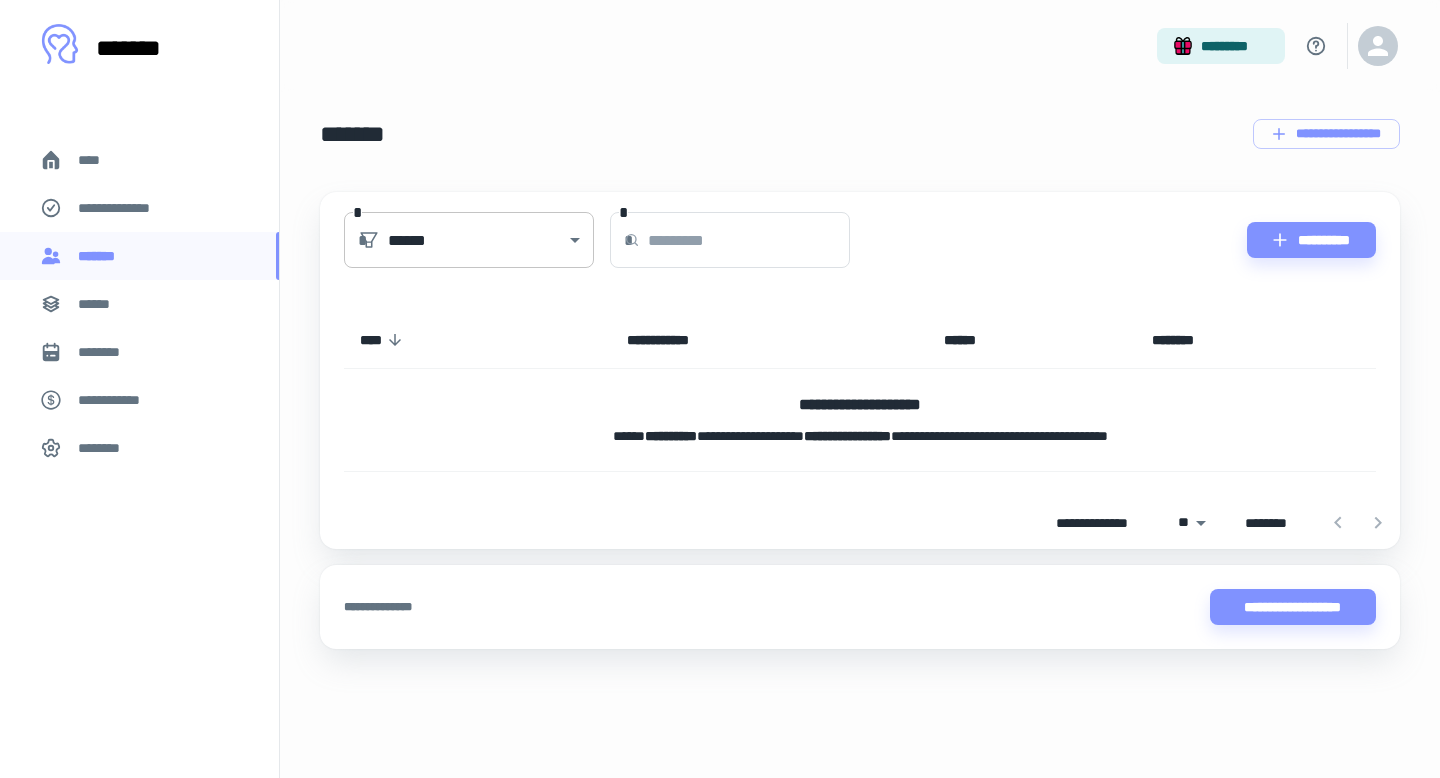 click on "**********" at bounding box center [860, 240] 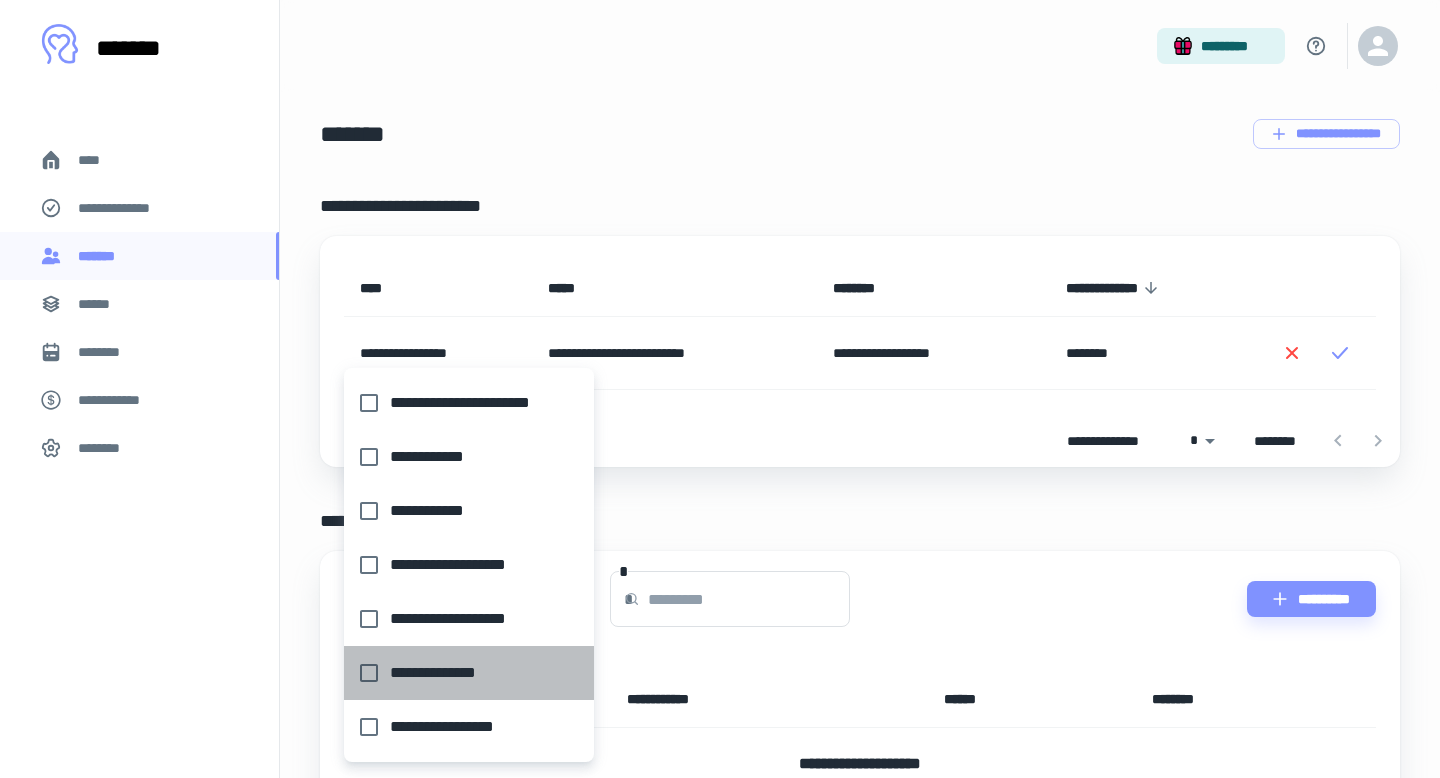 click on "**********" at bounding box center (463, 673) 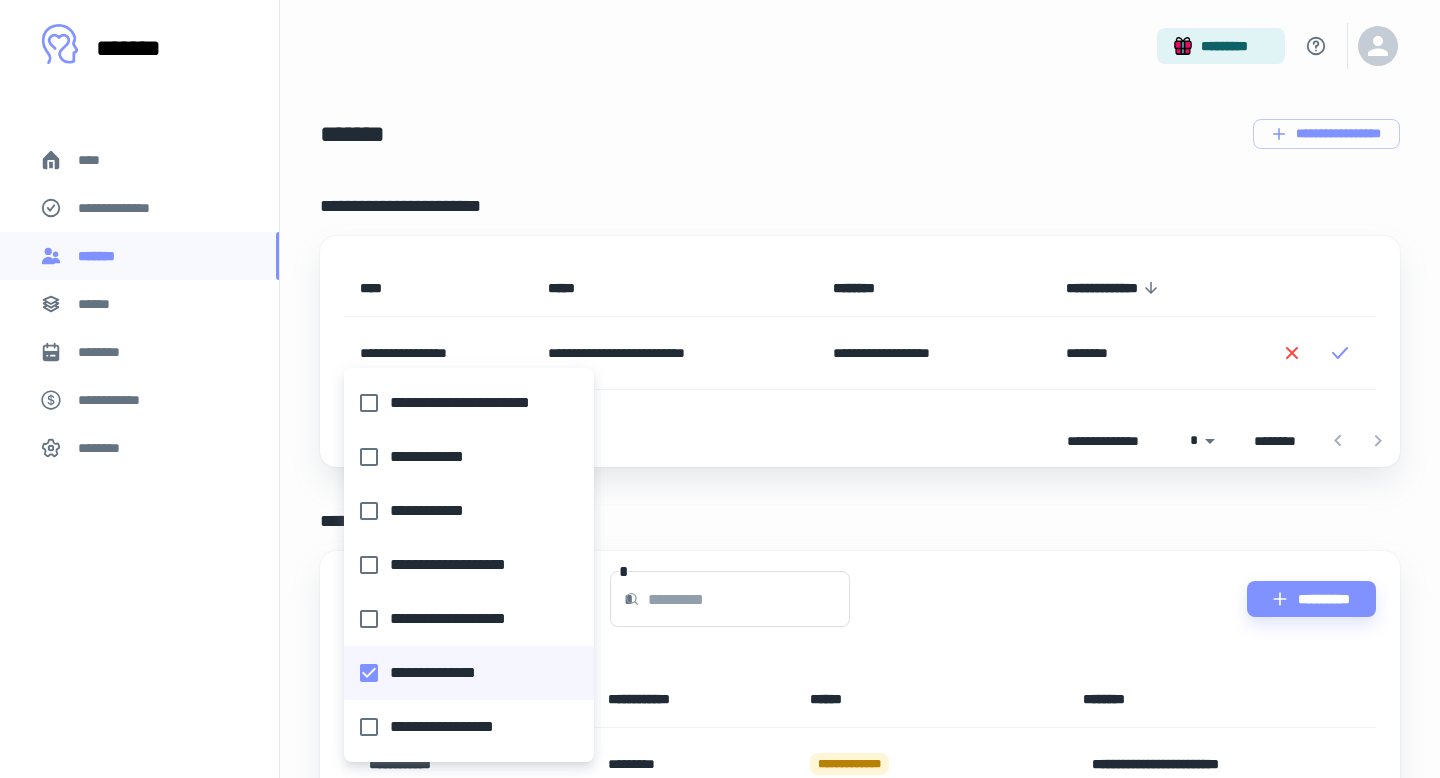 click on "**********" at bounding box center [463, 727] 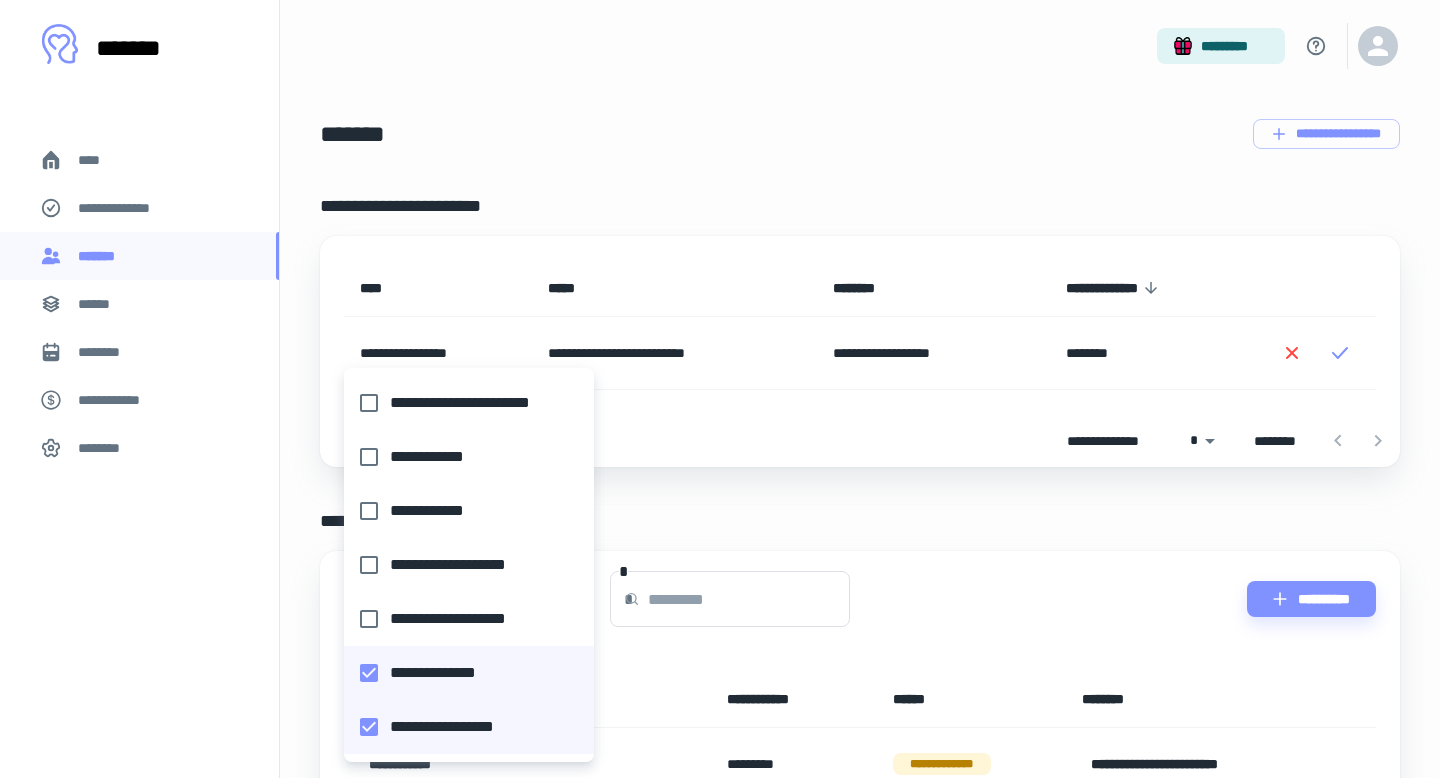 click on "**********" at bounding box center [463, 619] 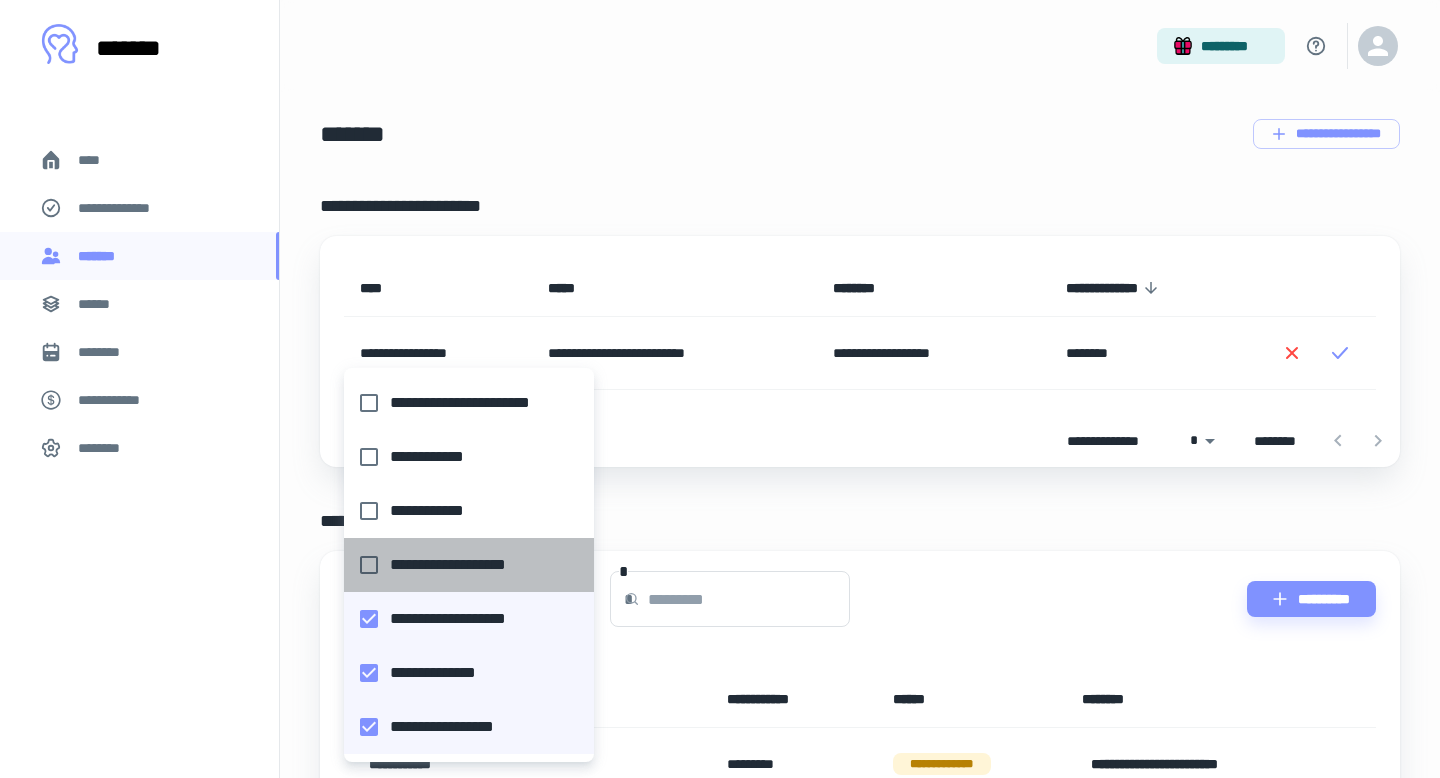 click on "**********" at bounding box center (463, 565) 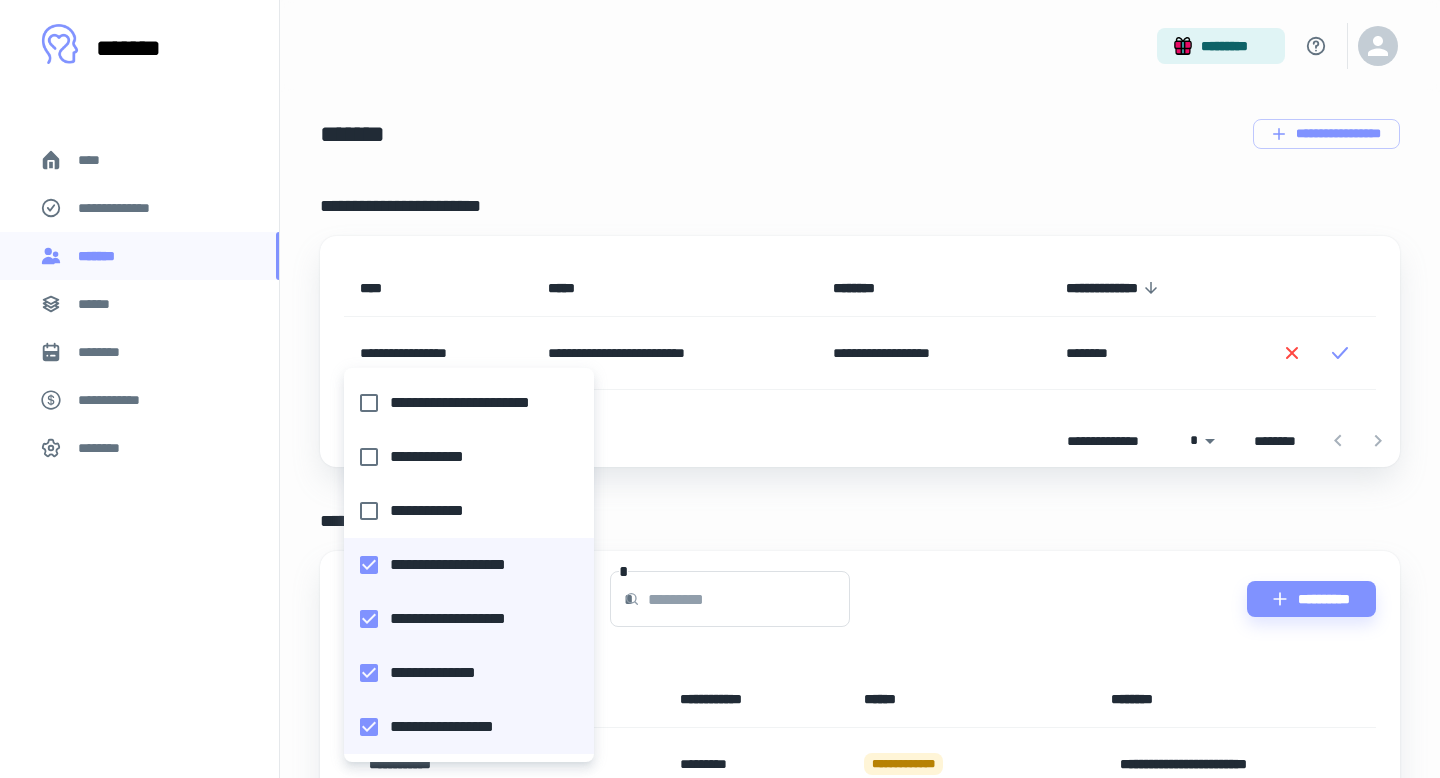 click on "**********" at bounding box center [463, 511] 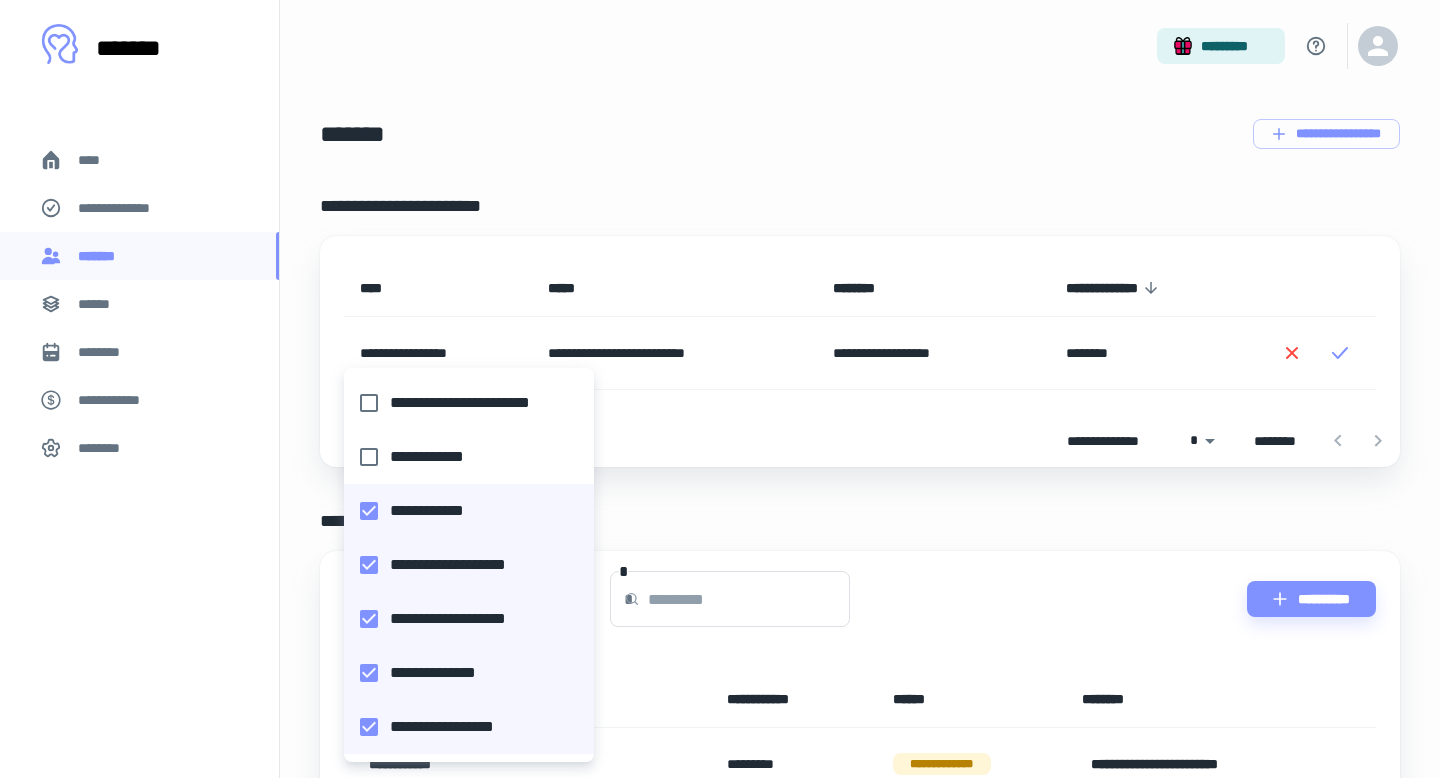 click on "**********" at bounding box center (463, 457) 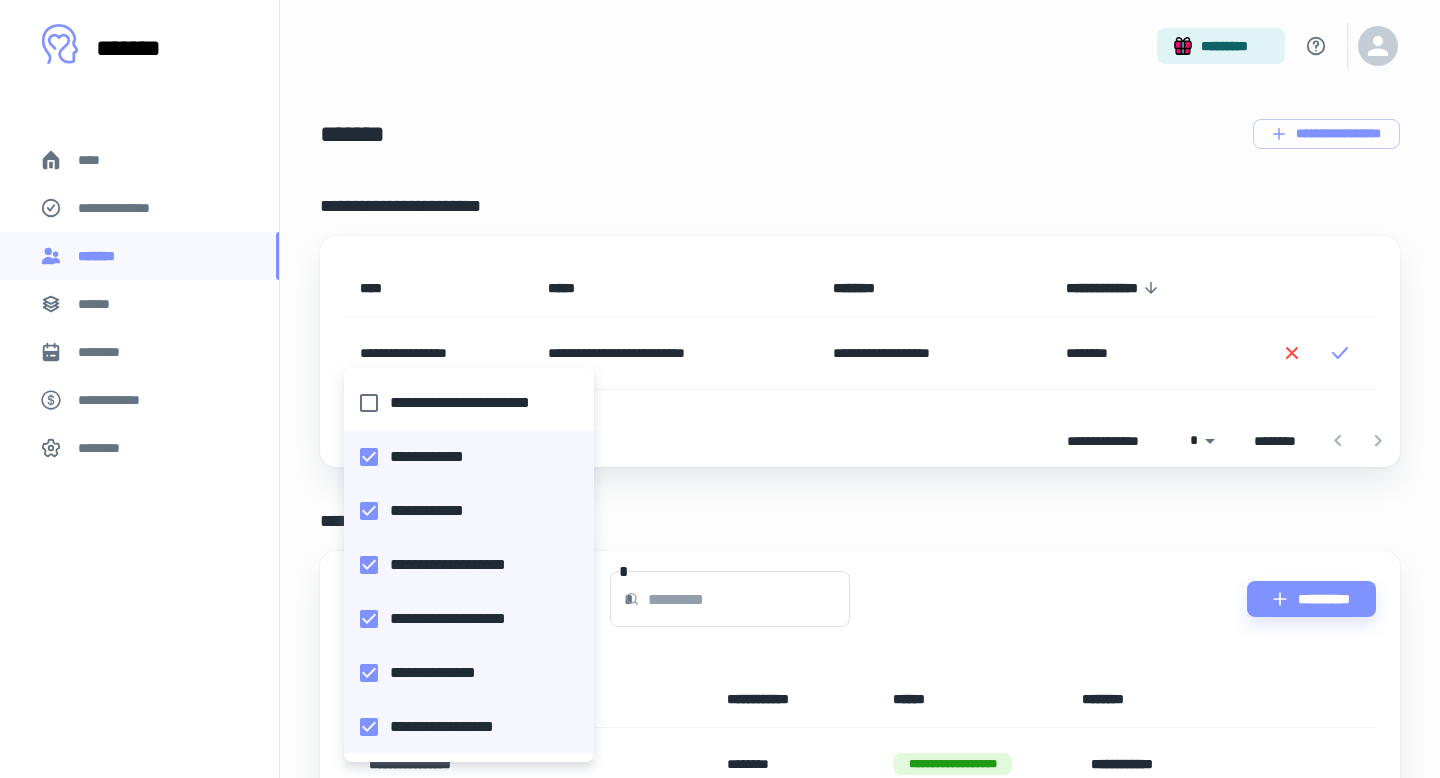 click at bounding box center [720, 389] 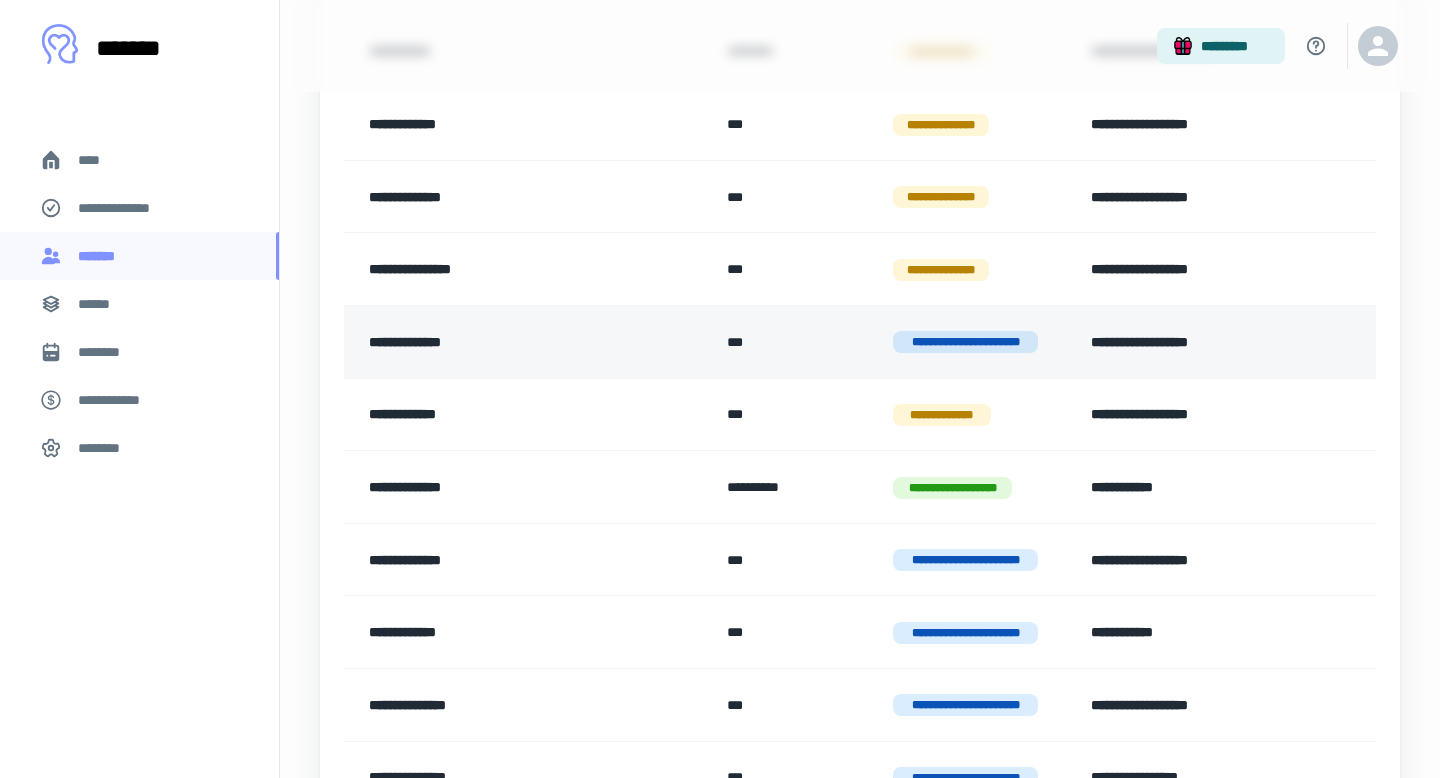 scroll, scrollTop: 0, scrollLeft: 0, axis: both 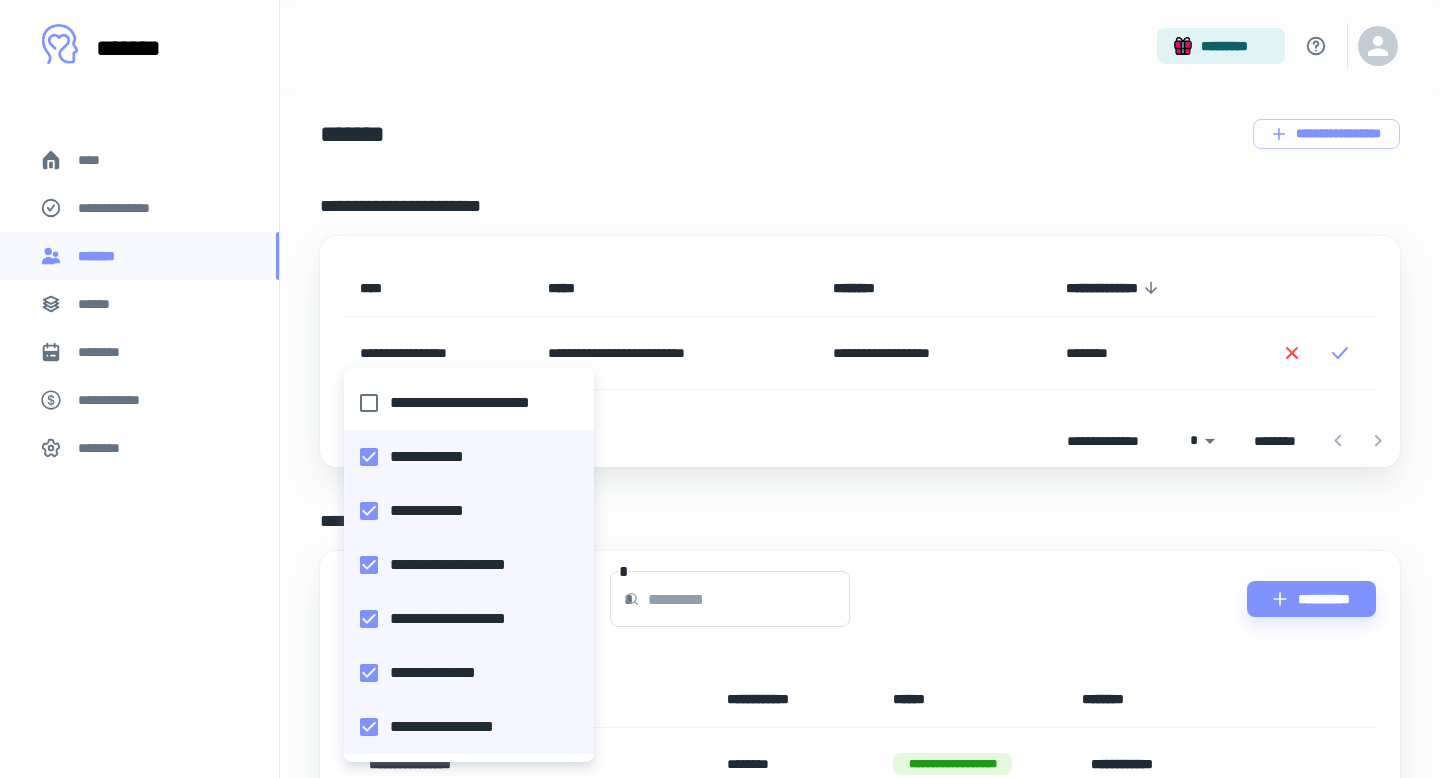 click on "**********" at bounding box center [720, 389] 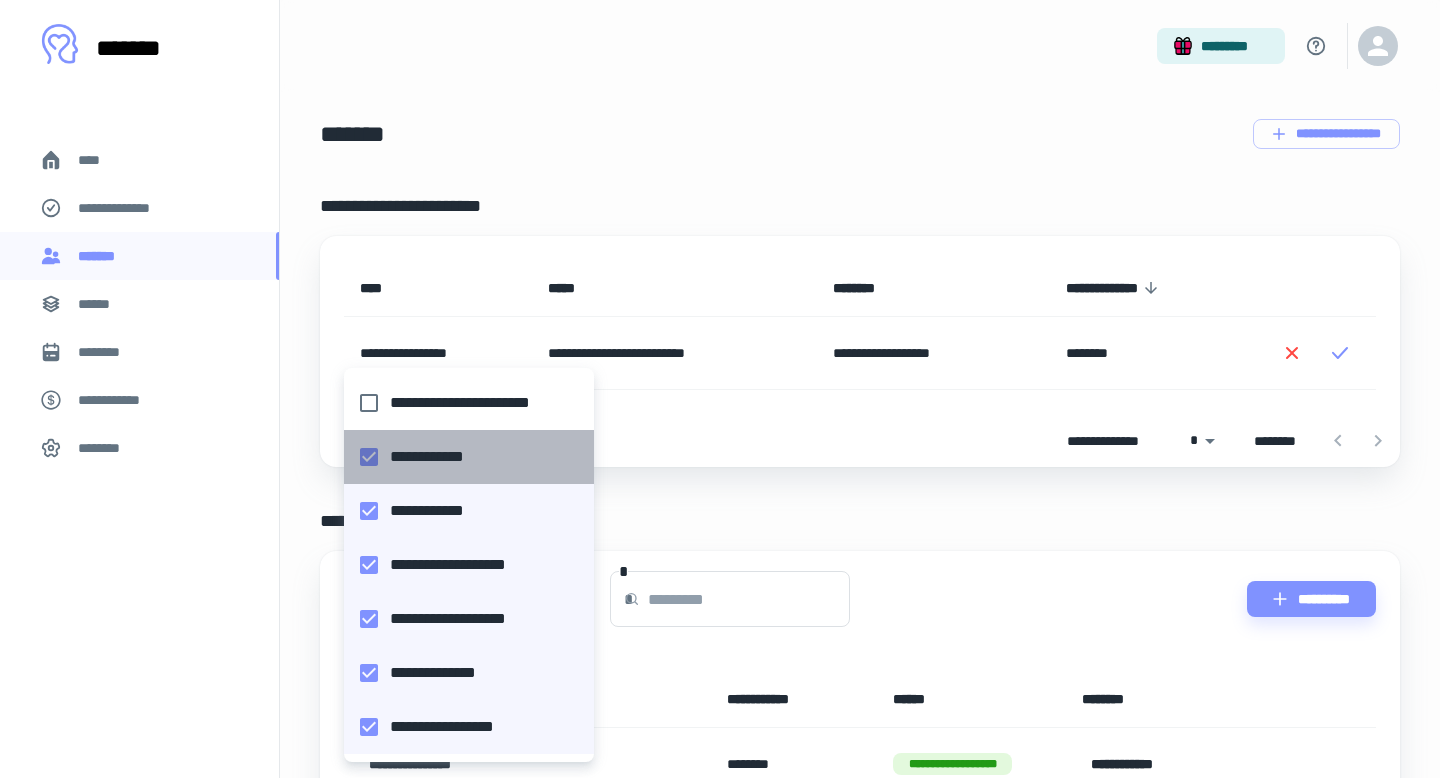 click on "**********" at bounding box center (463, 457) 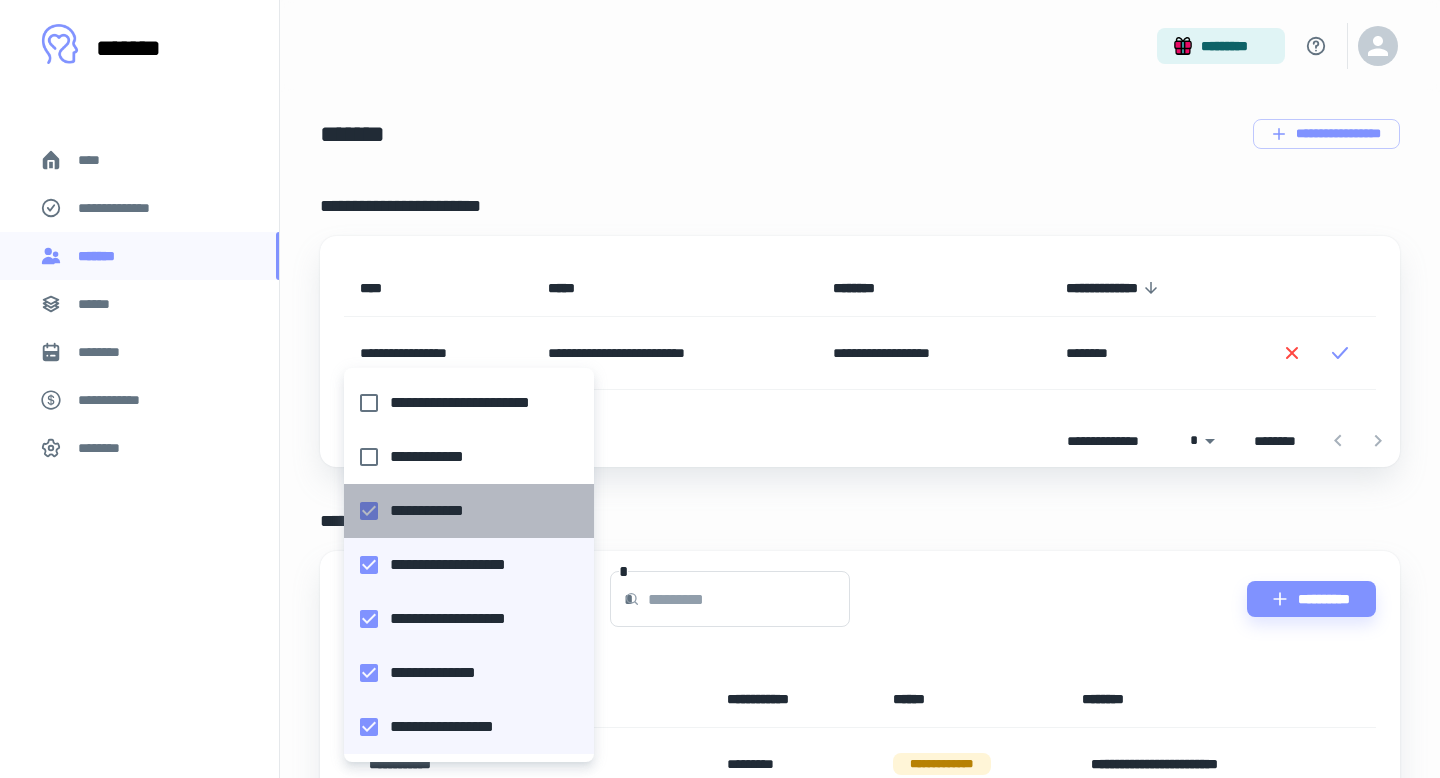 click on "**********" at bounding box center [463, 511] 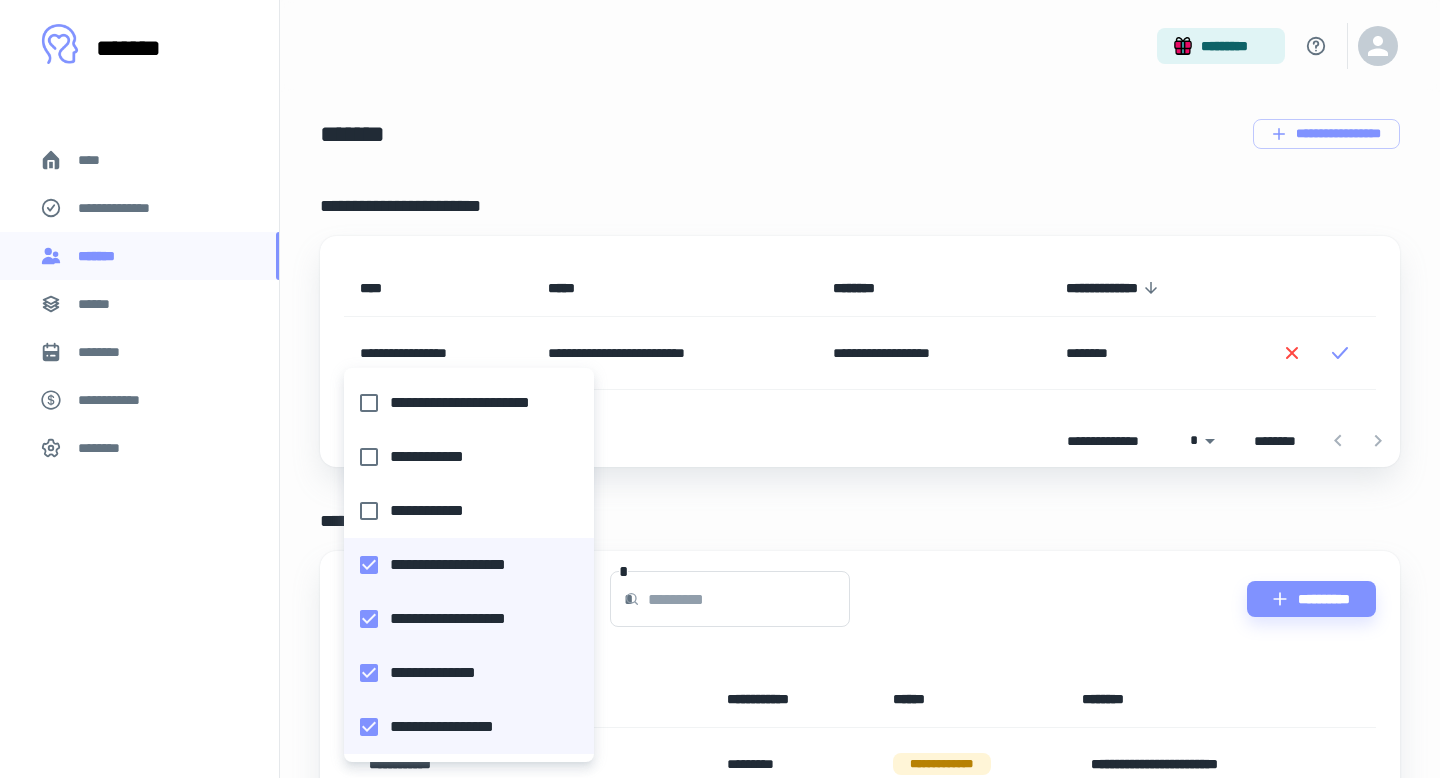 click on "**********" at bounding box center [463, 565] 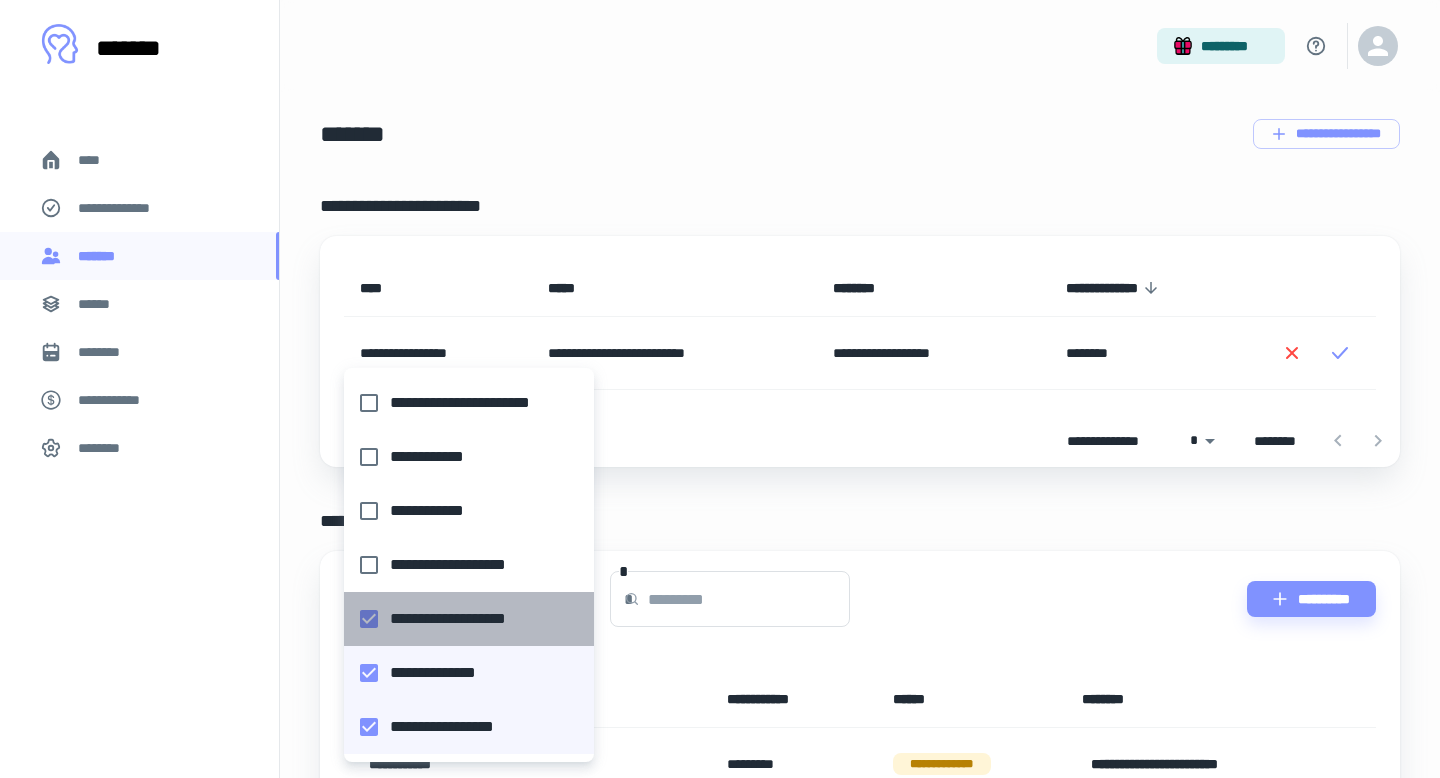 click on "**********" at bounding box center [463, 619] 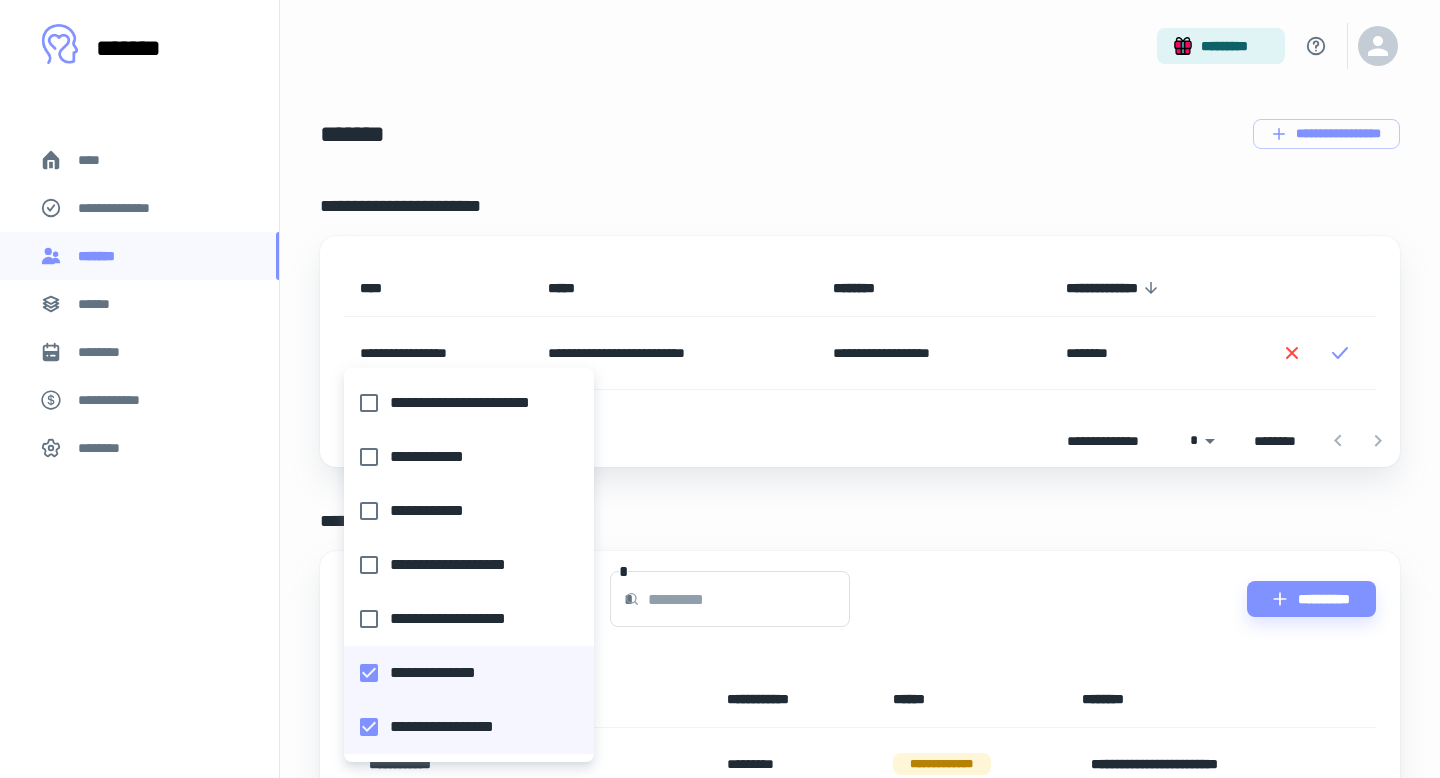 click on "**********" at bounding box center [463, 673] 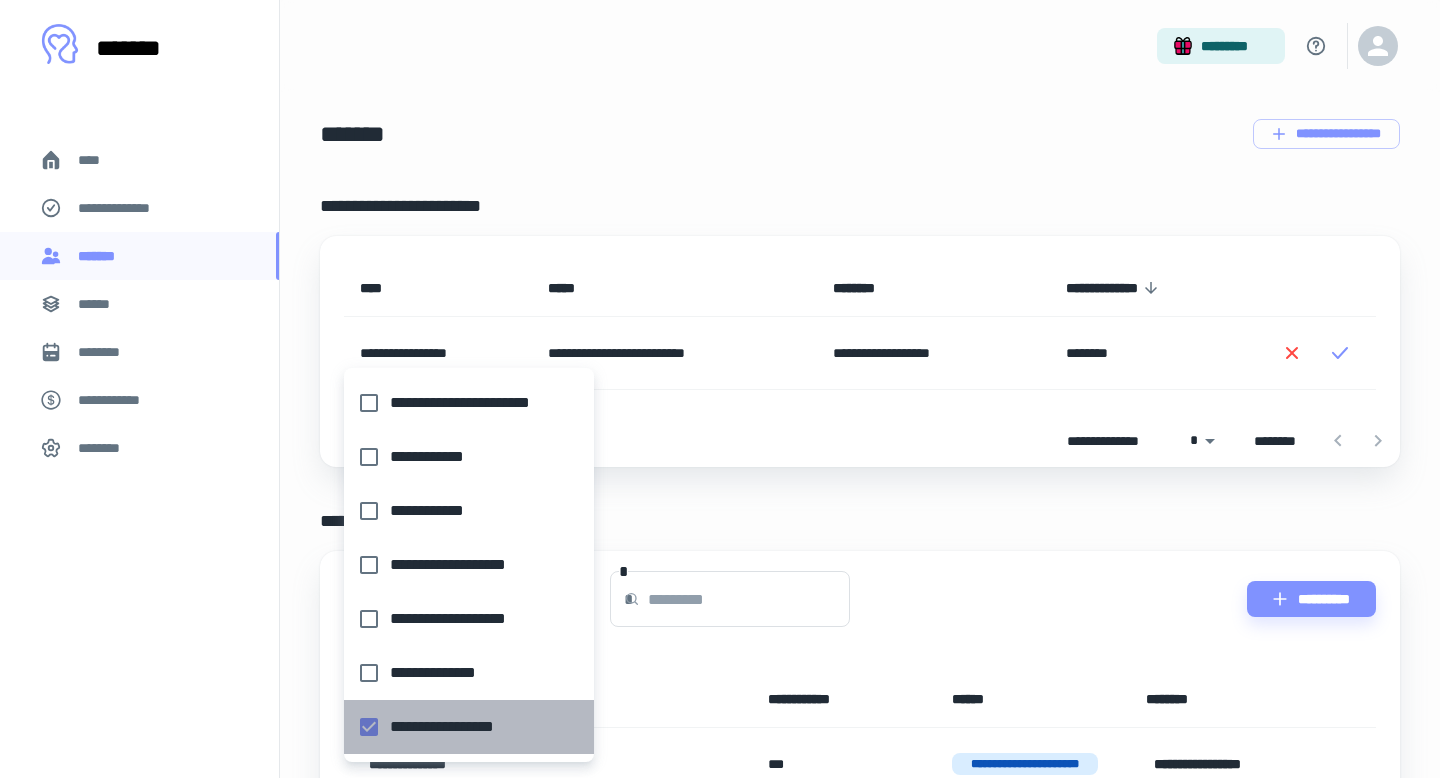 click on "**********" at bounding box center (463, 727) 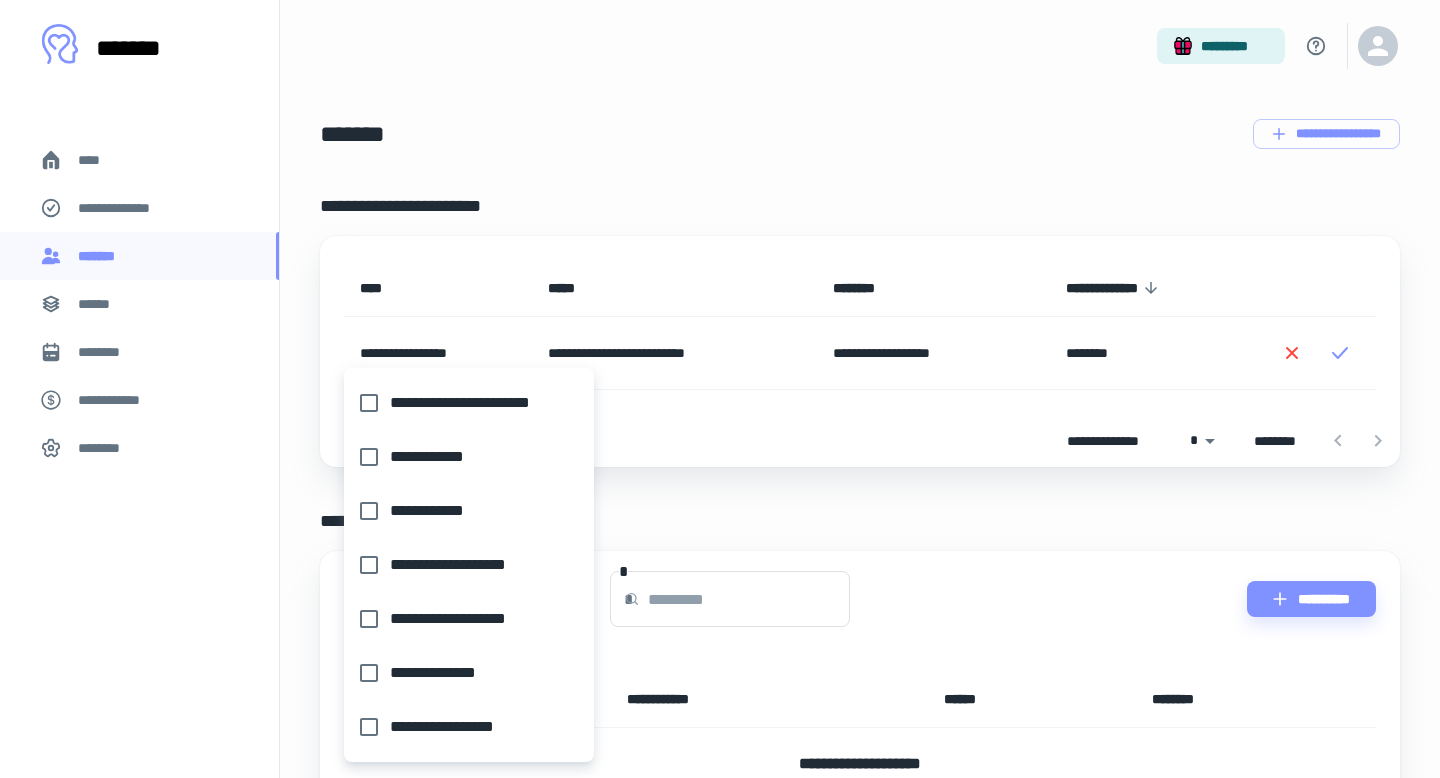 click at bounding box center [720, 389] 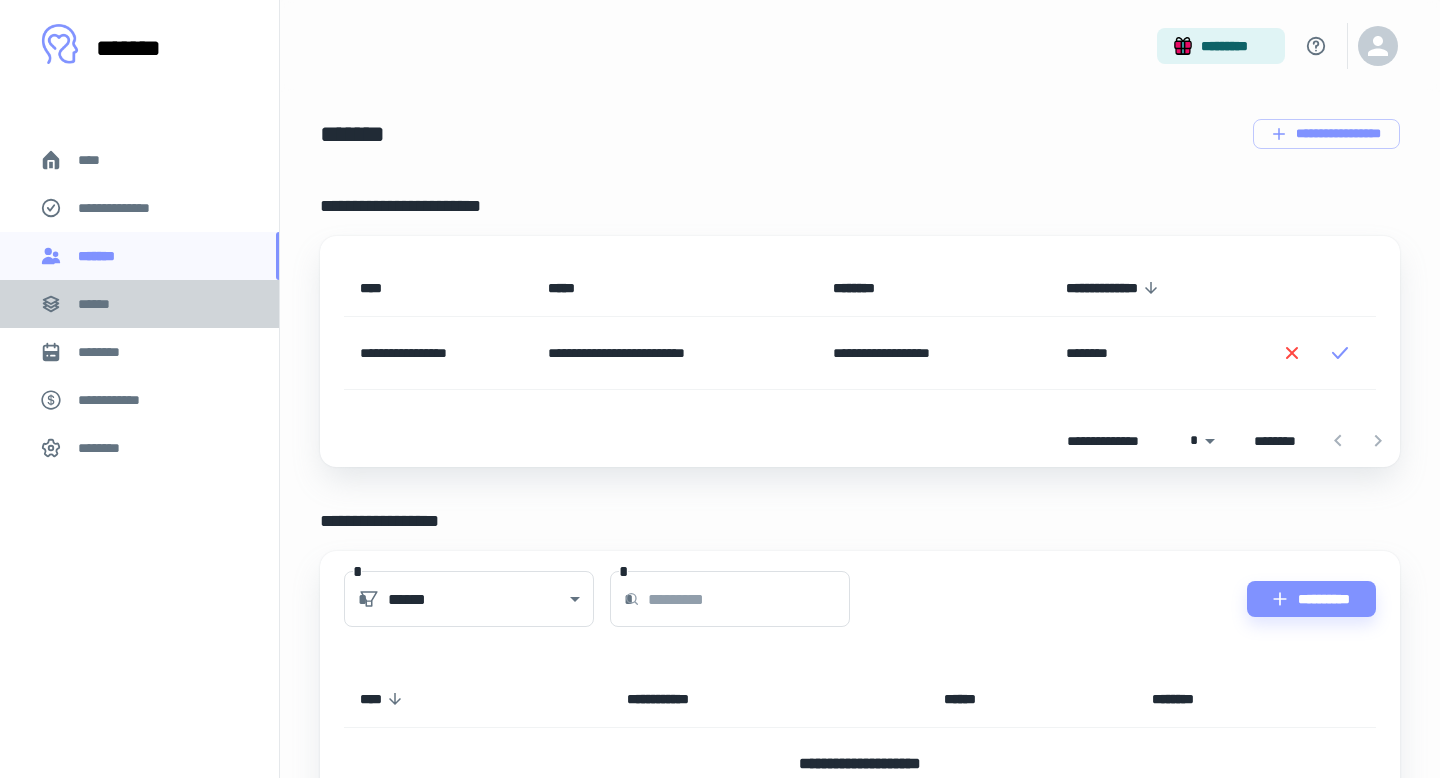 click on "******" at bounding box center [139, 304] 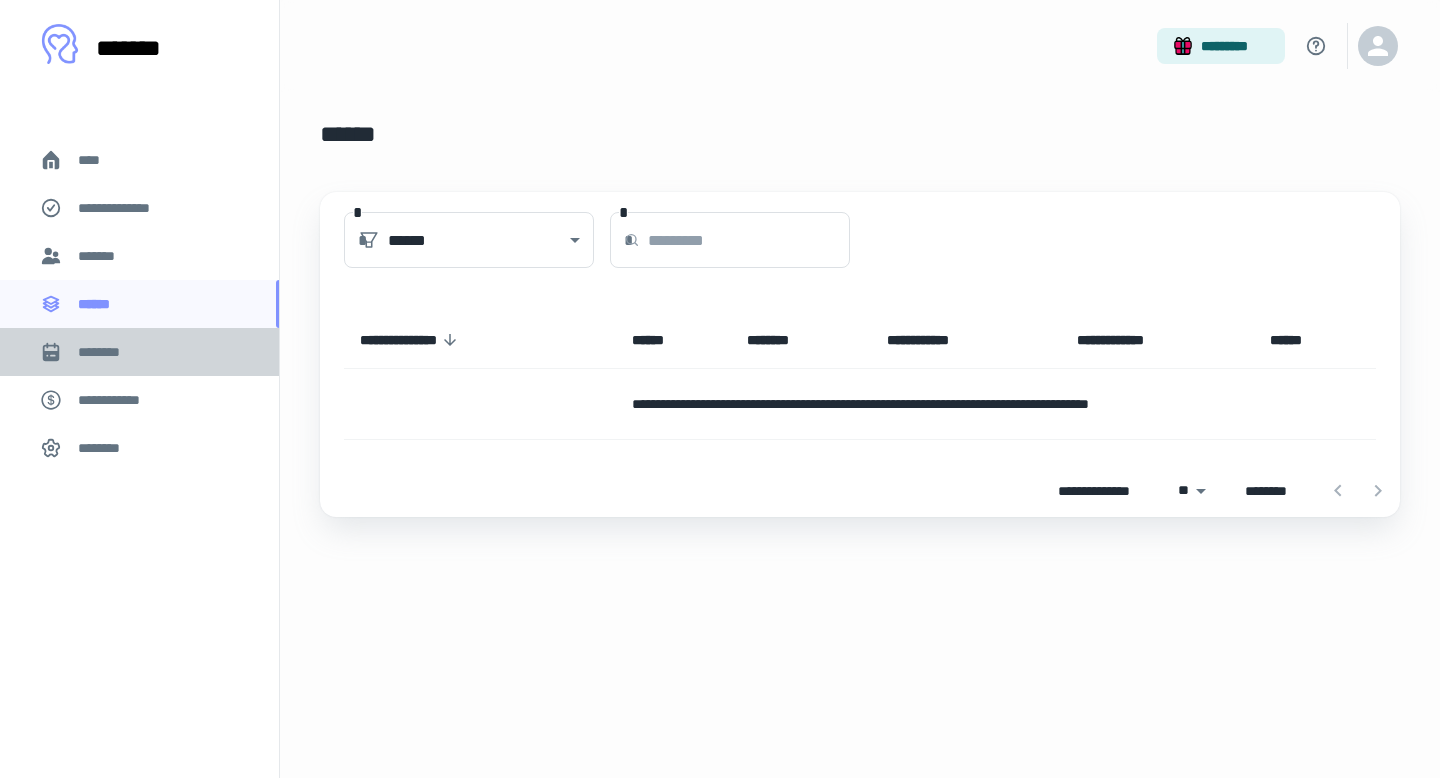 click on "********" at bounding box center (139, 352) 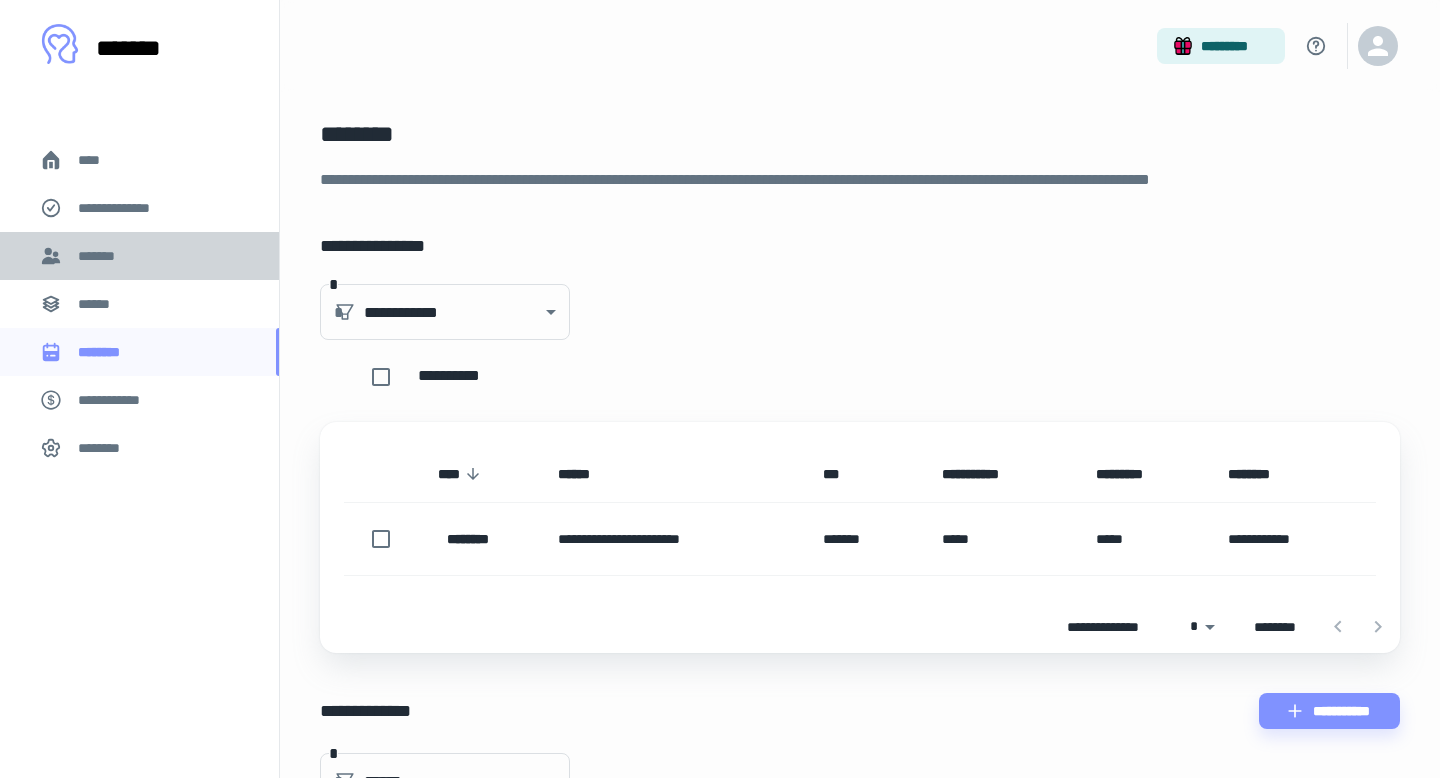 click on "*******" at bounding box center [139, 256] 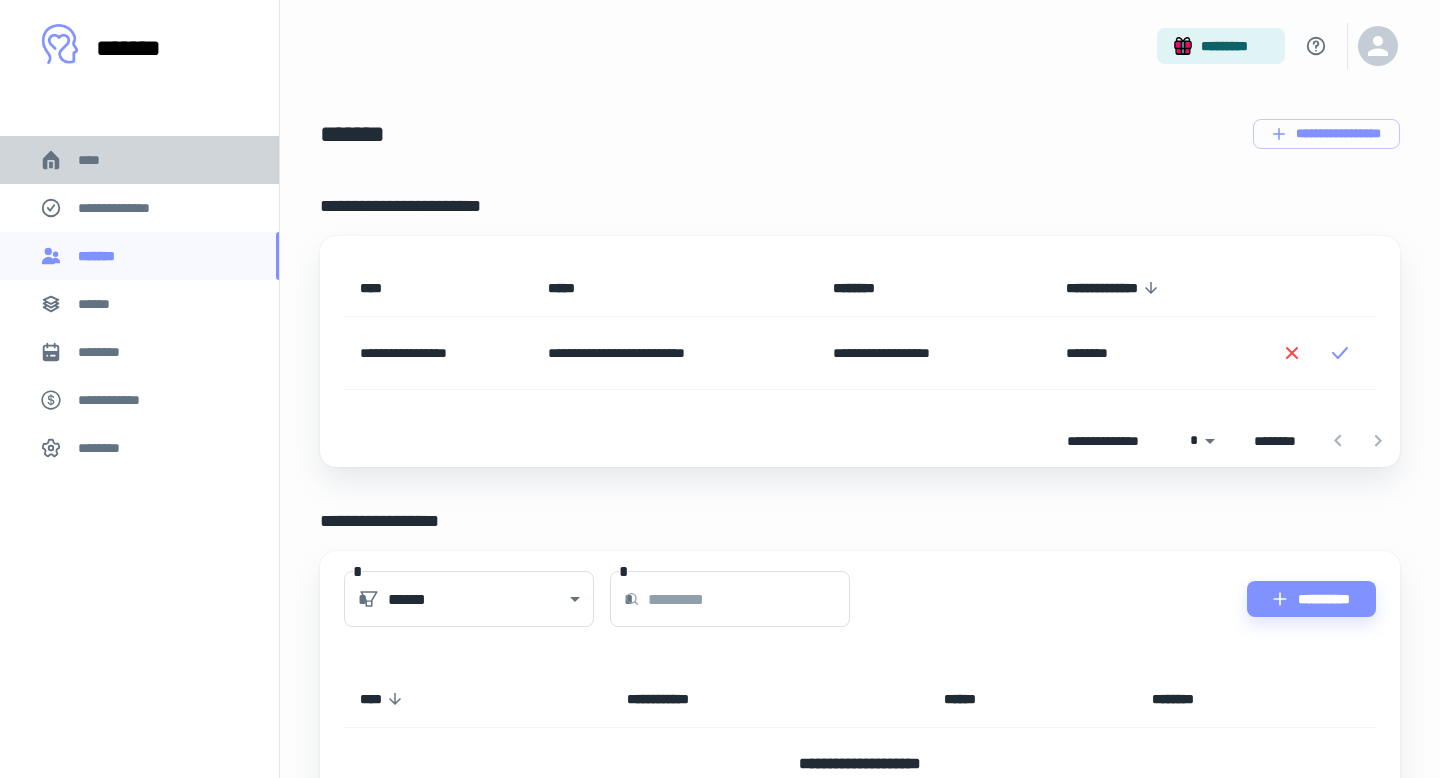 click on "****" at bounding box center [139, 160] 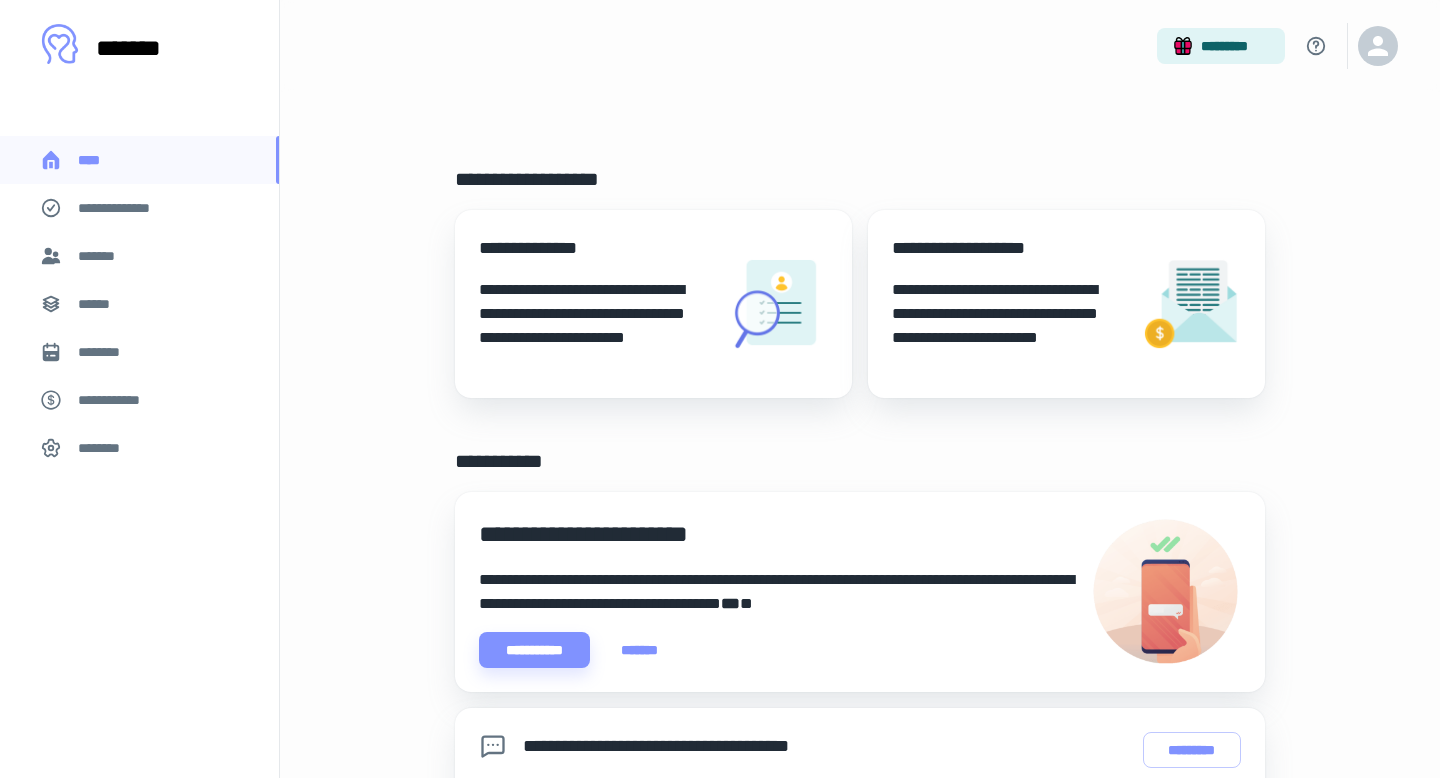 click on "**********" at bounding box center (139, 208) 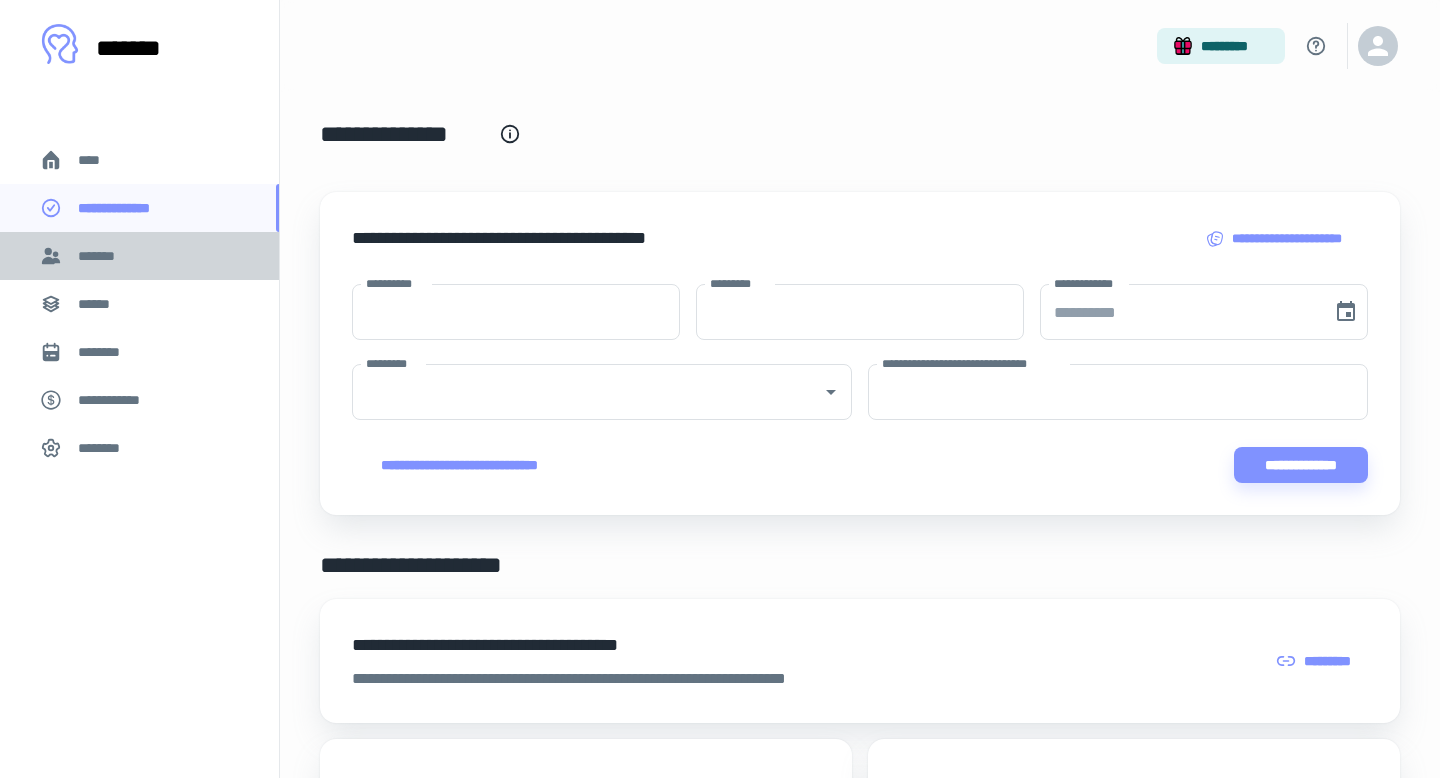 click on "*******" at bounding box center [139, 256] 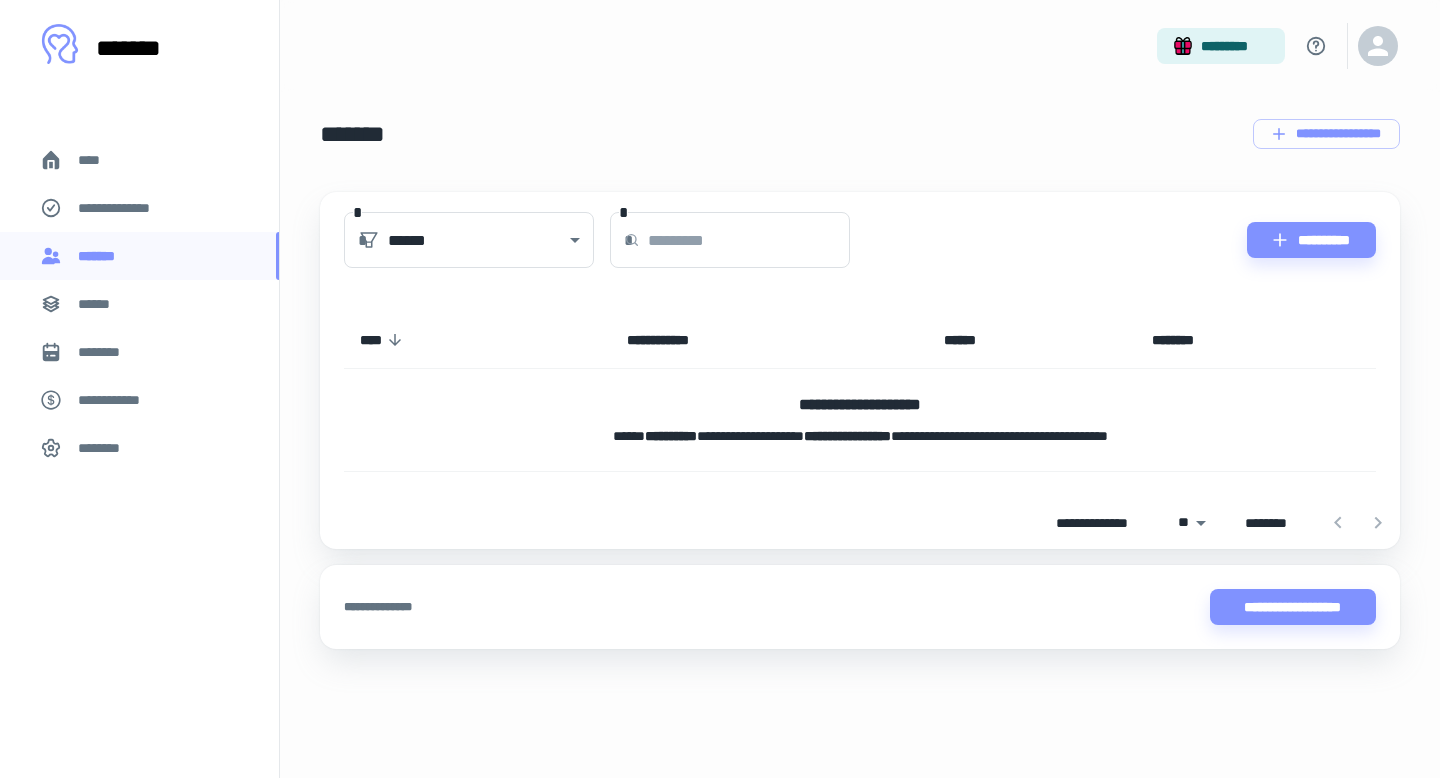 click on "******" at bounding box center (139, 304) 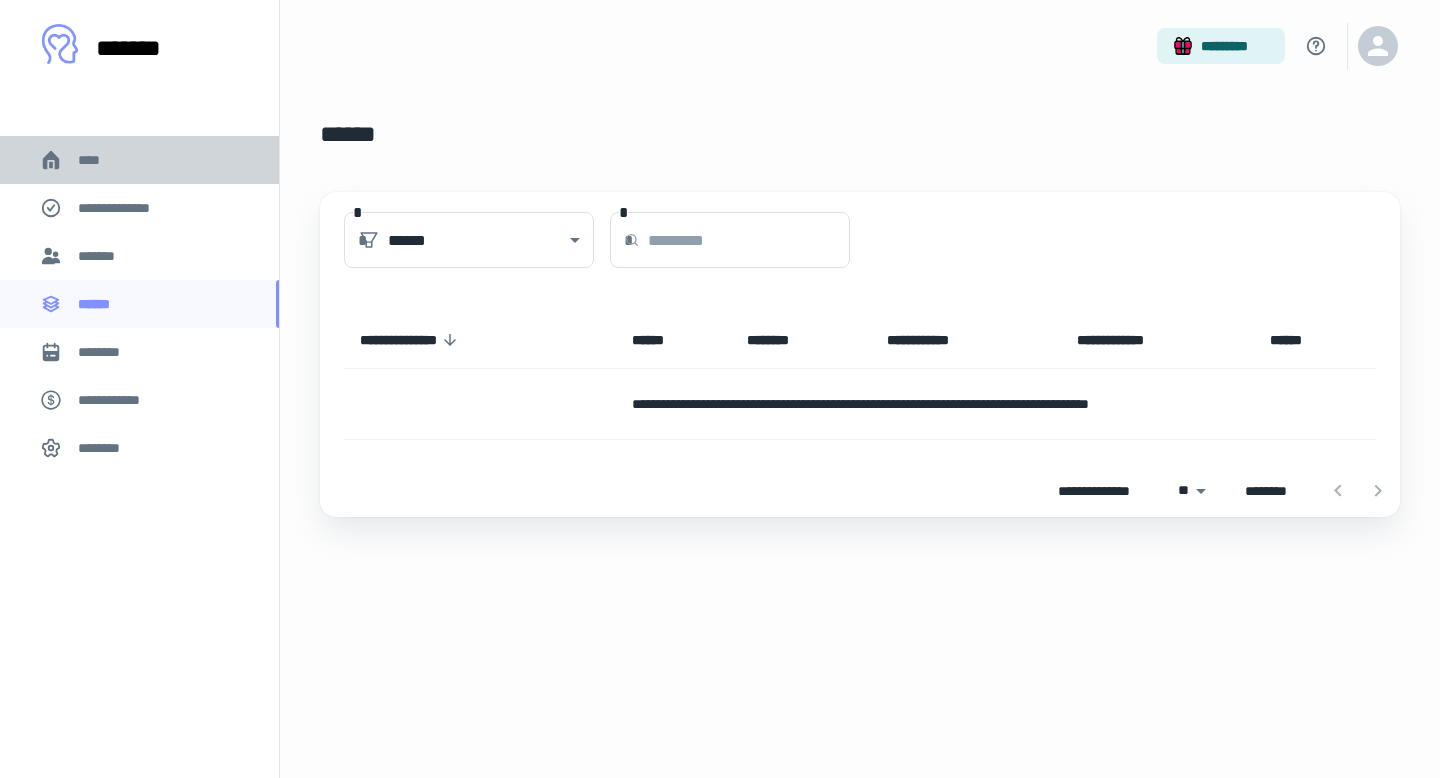 click on "****" at bounding box center [139, 160] 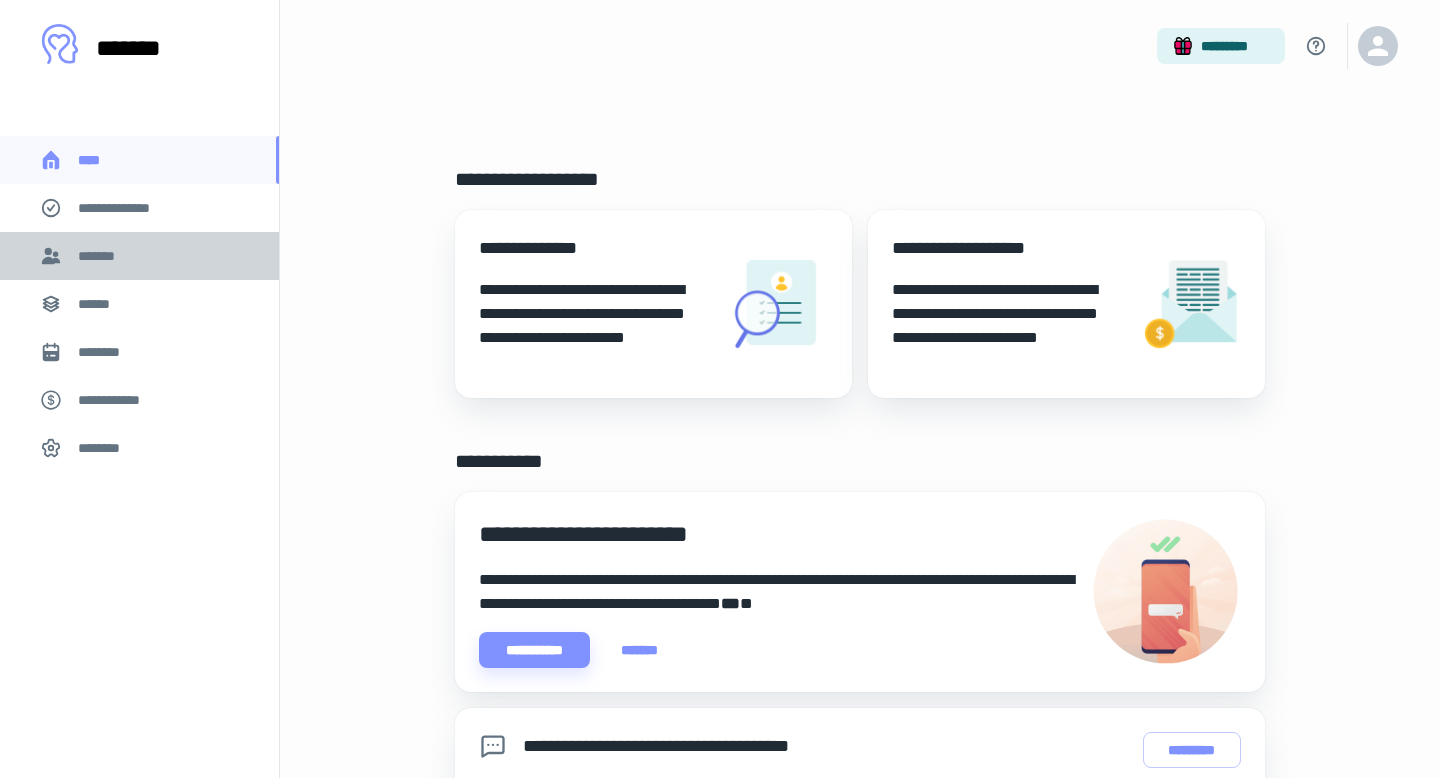 click on "*******" at bounding box center [139, 256] 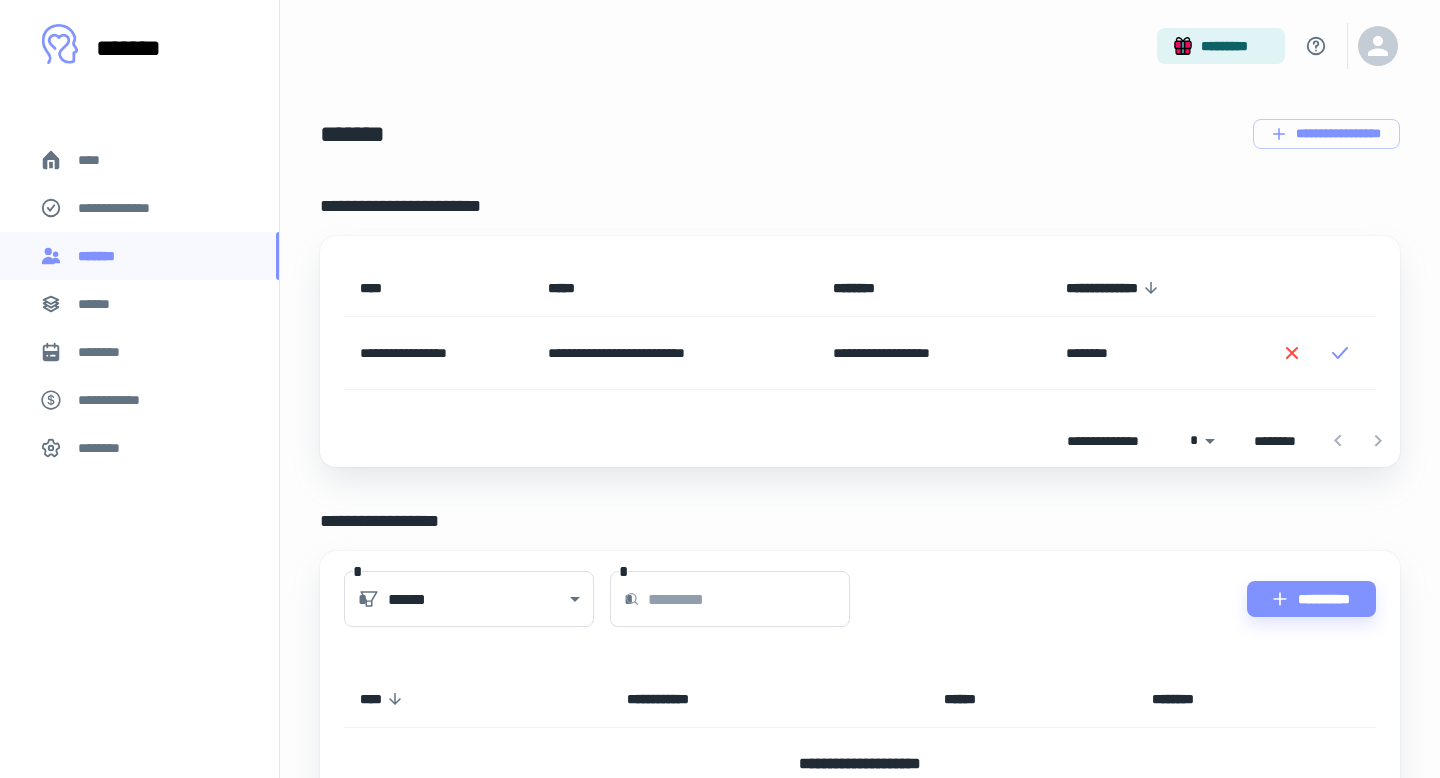 scroll, scrollTop: 310, scrollLeft: 0, axis: vertical 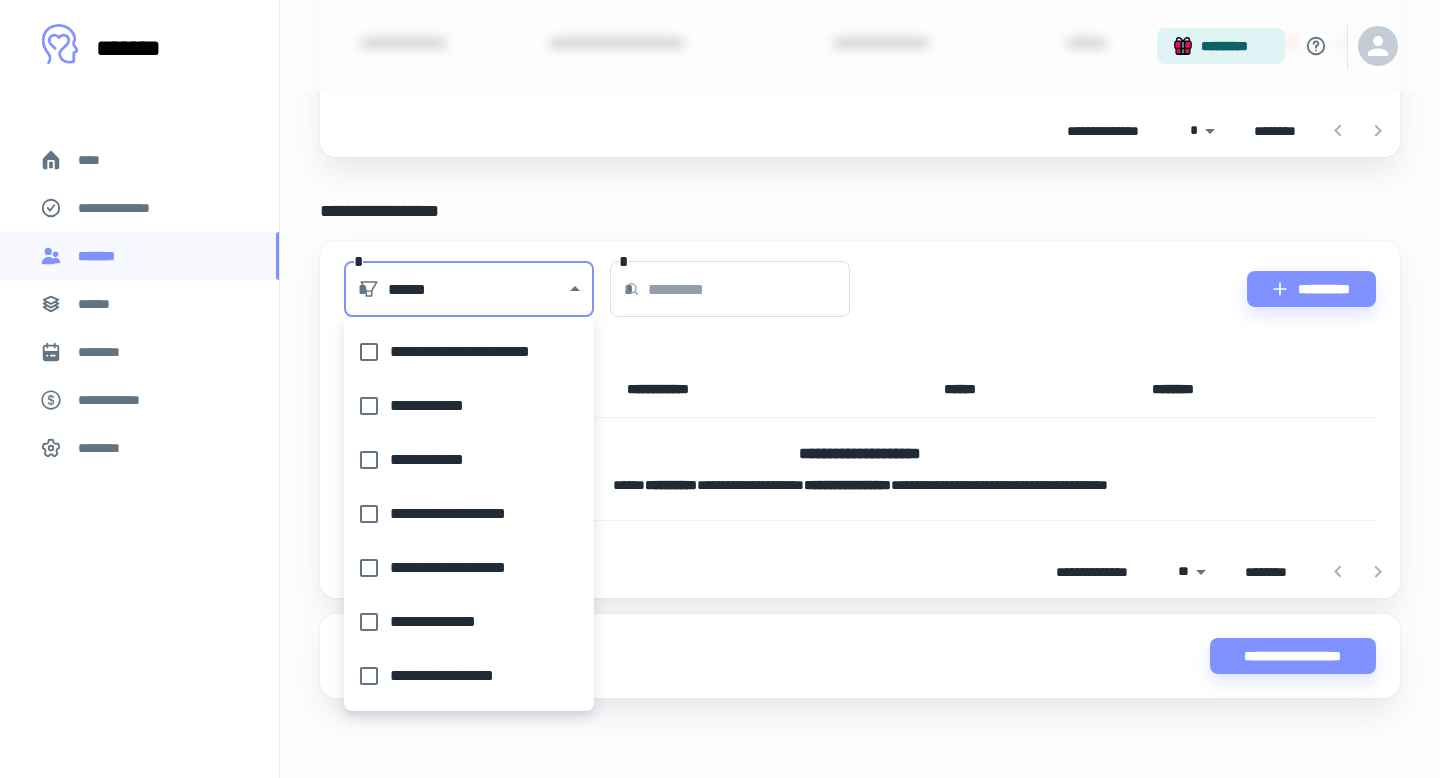 click on "**********" at bounding box center [720, 79] 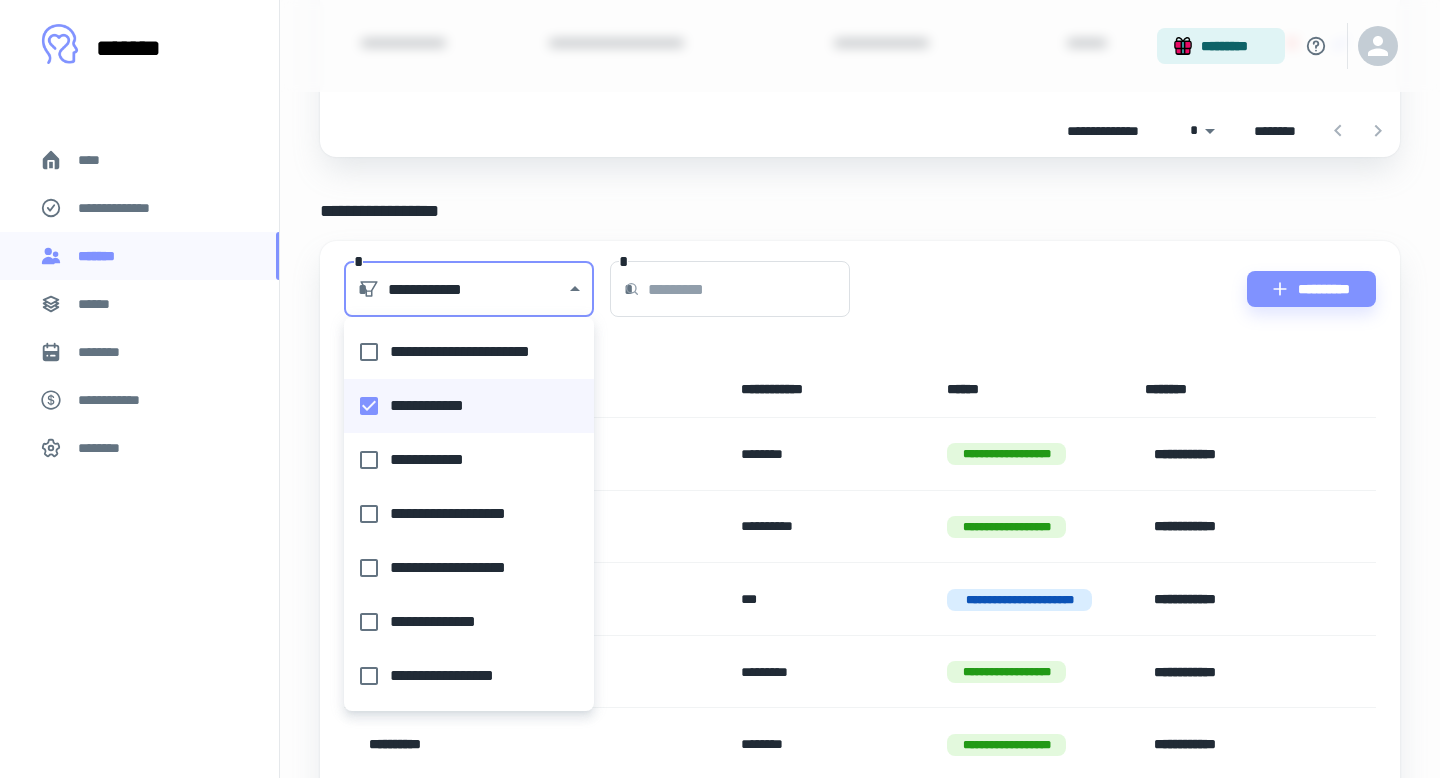 click at bounding box center (720, 389) 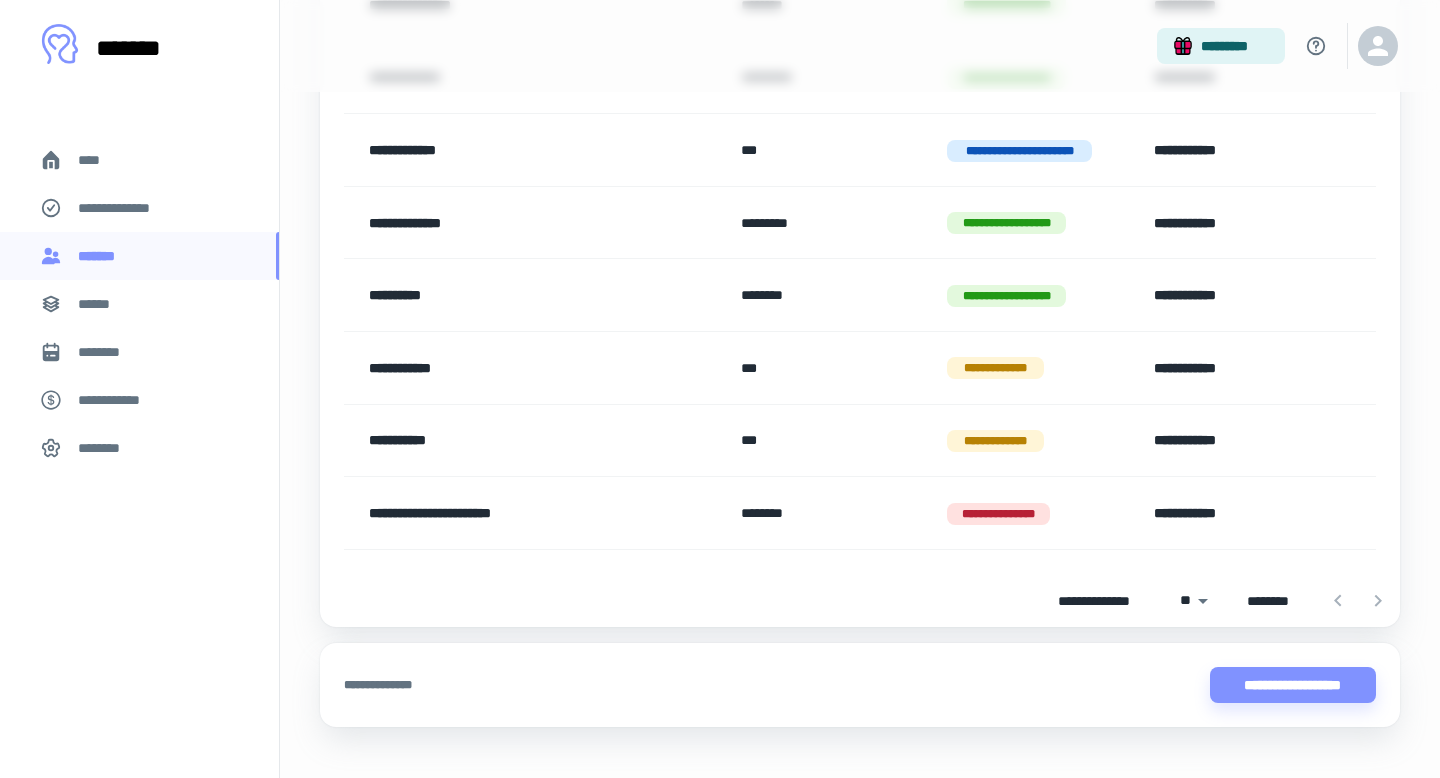 scroll, scrollTop: 761, scrollLeft: 0, axis: vertical 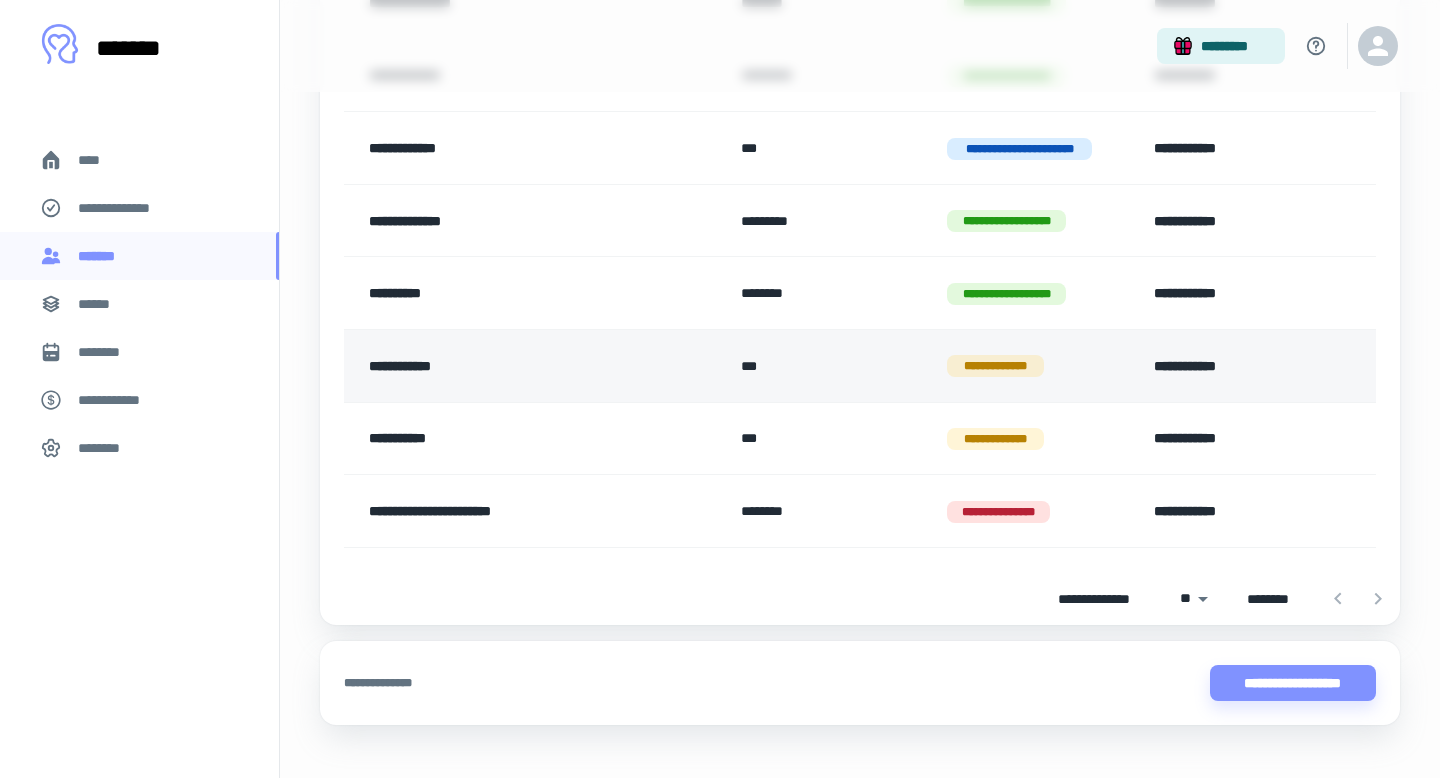 click on "**********" at bounding box center (514, 366) 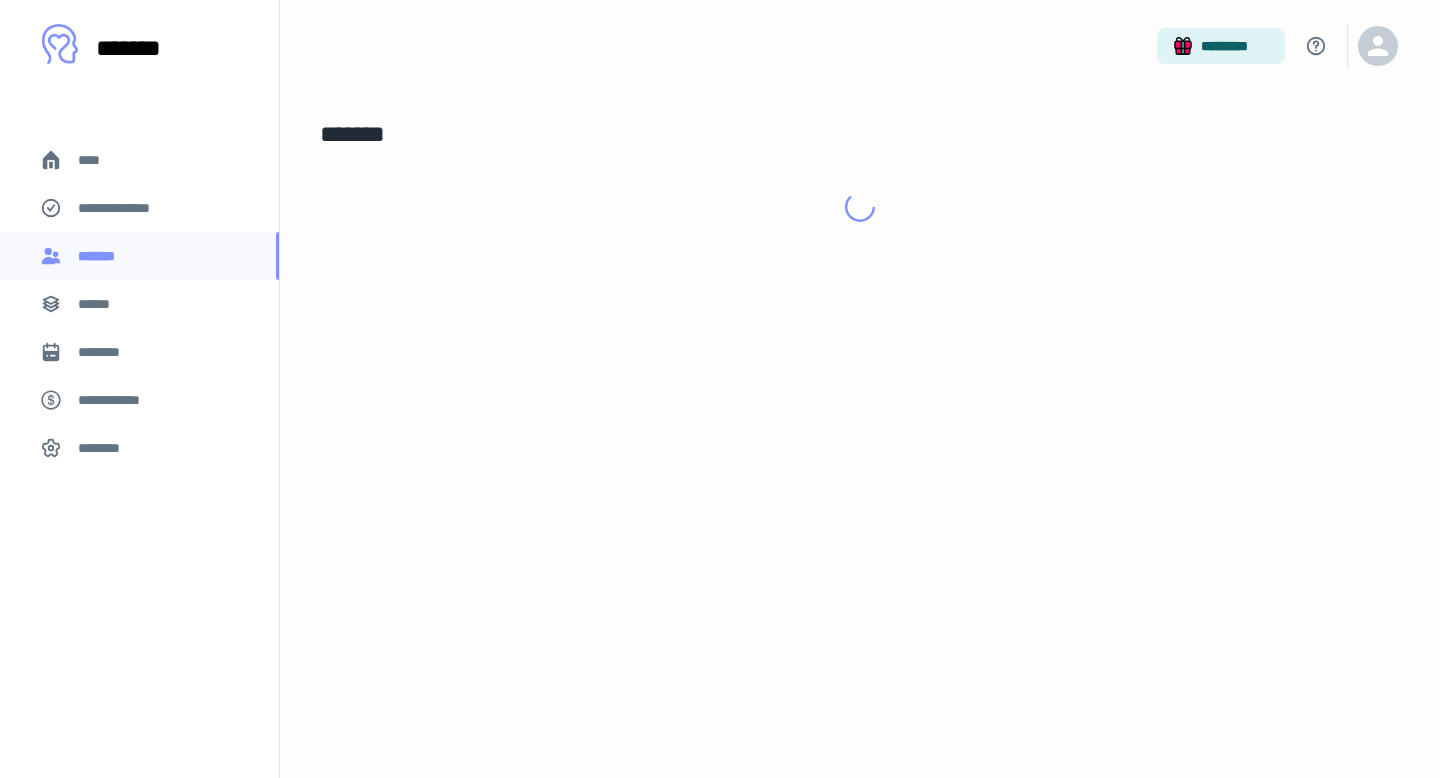 scroll, scrollTop: 0, scrollLeft: 0, axis: both 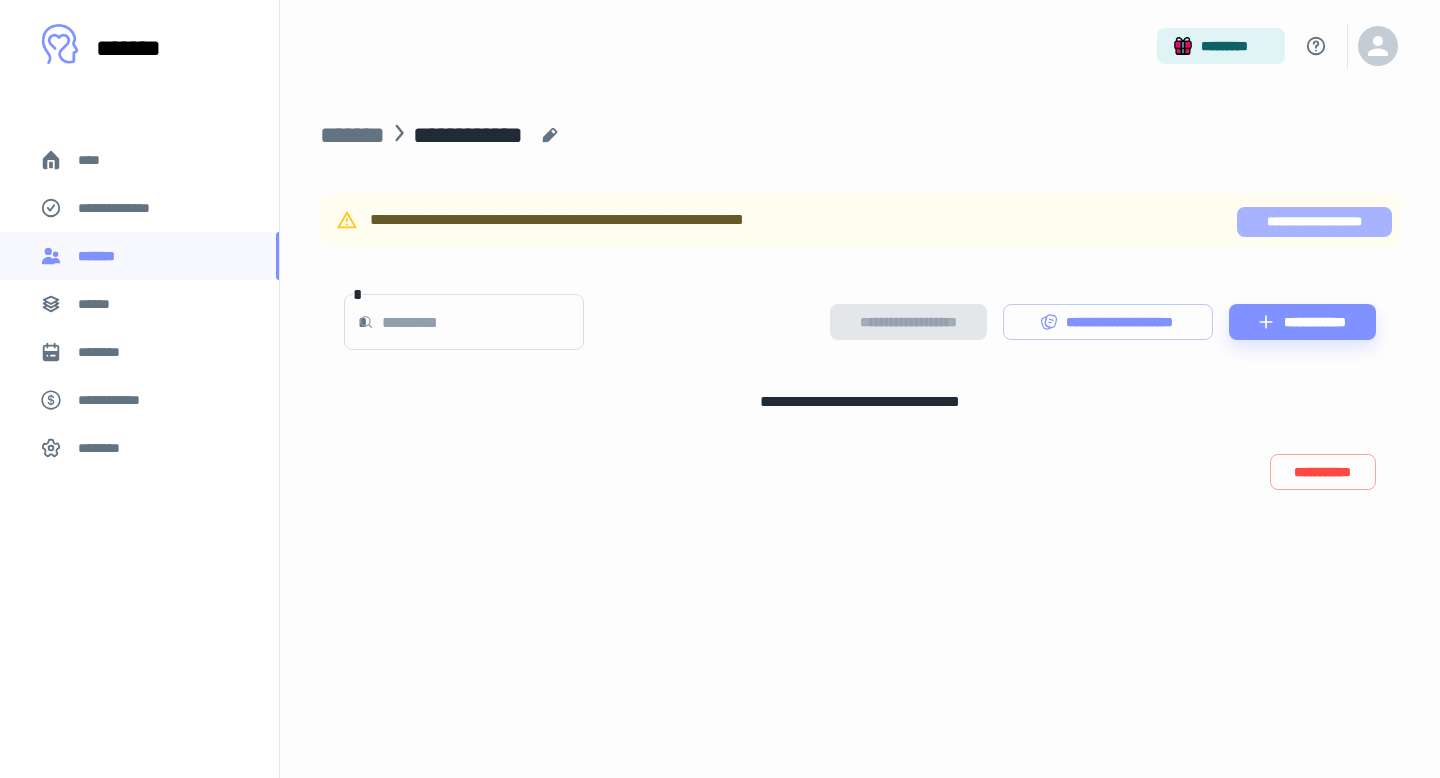click on "**********" at bounding box center (1314, 222) 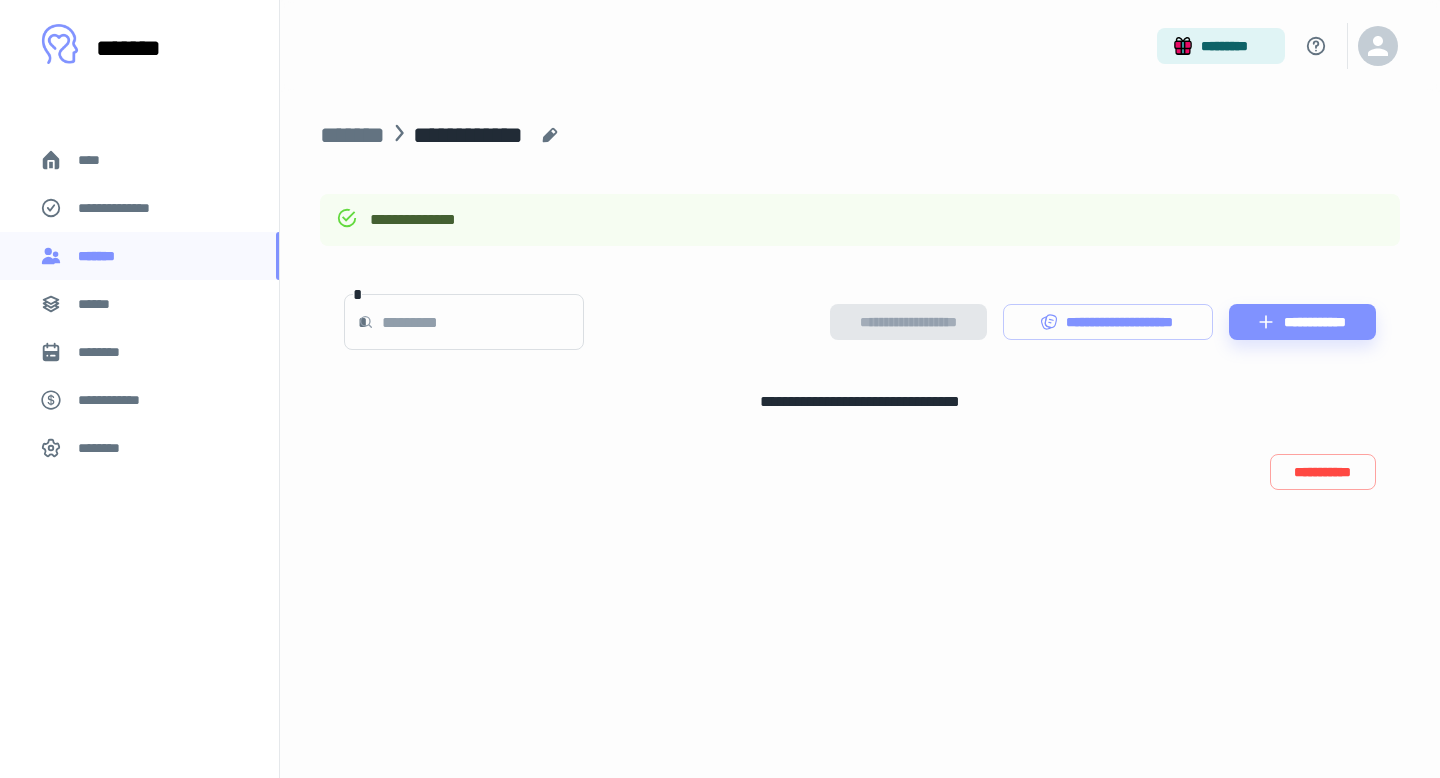 click on "****" at bounding box center [139, 160] 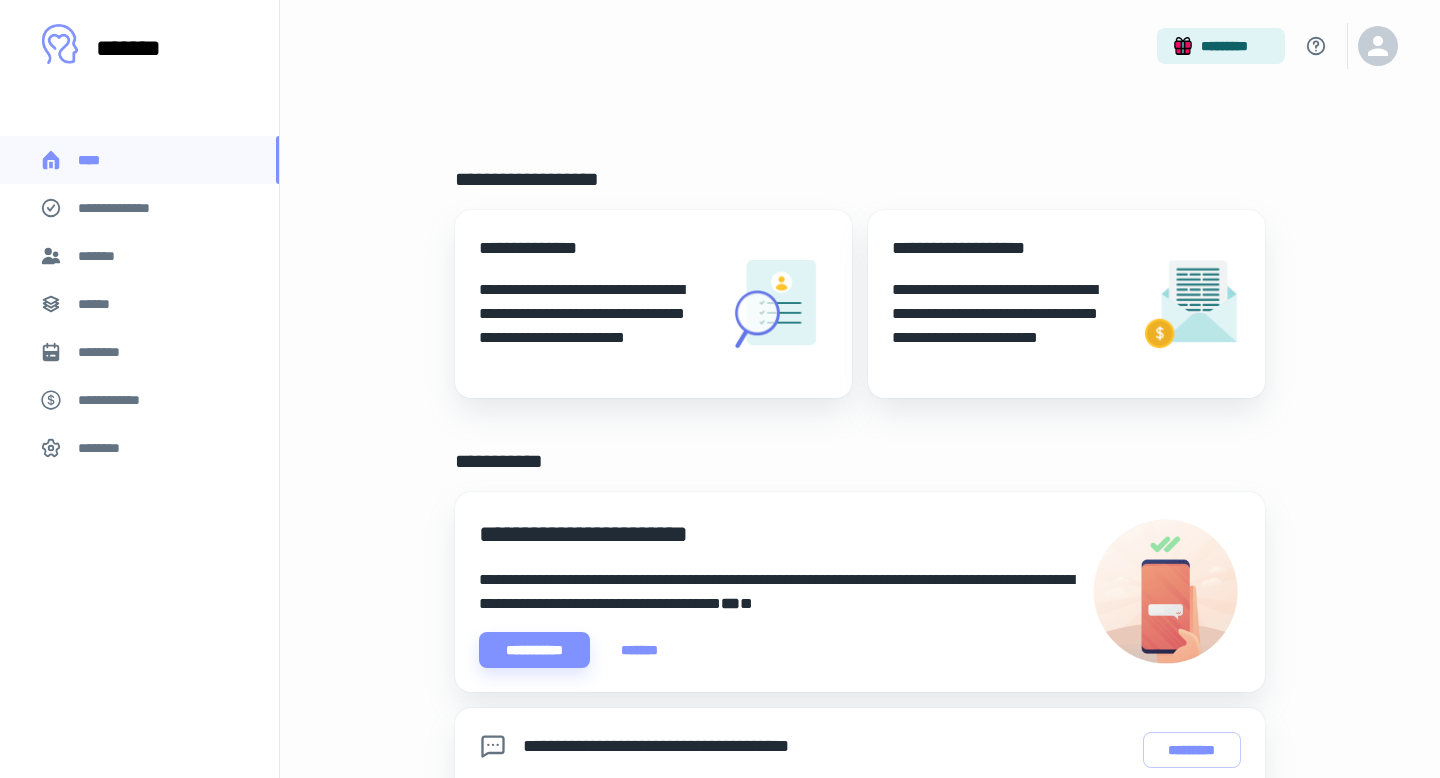 click on "*******" at bounding box center [139, 256] 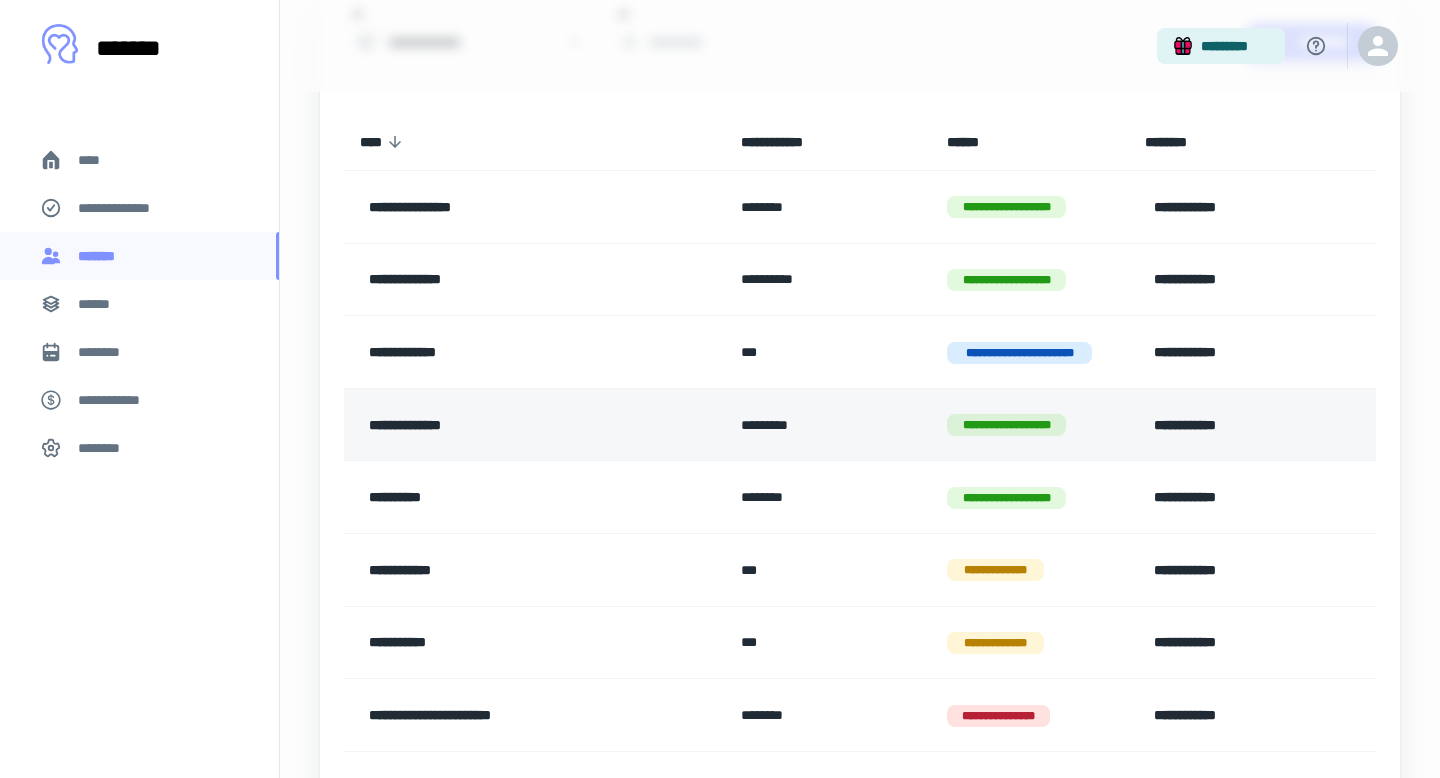 scroll, scrollTop: 694, scrollLeft: 0, axis: vertical 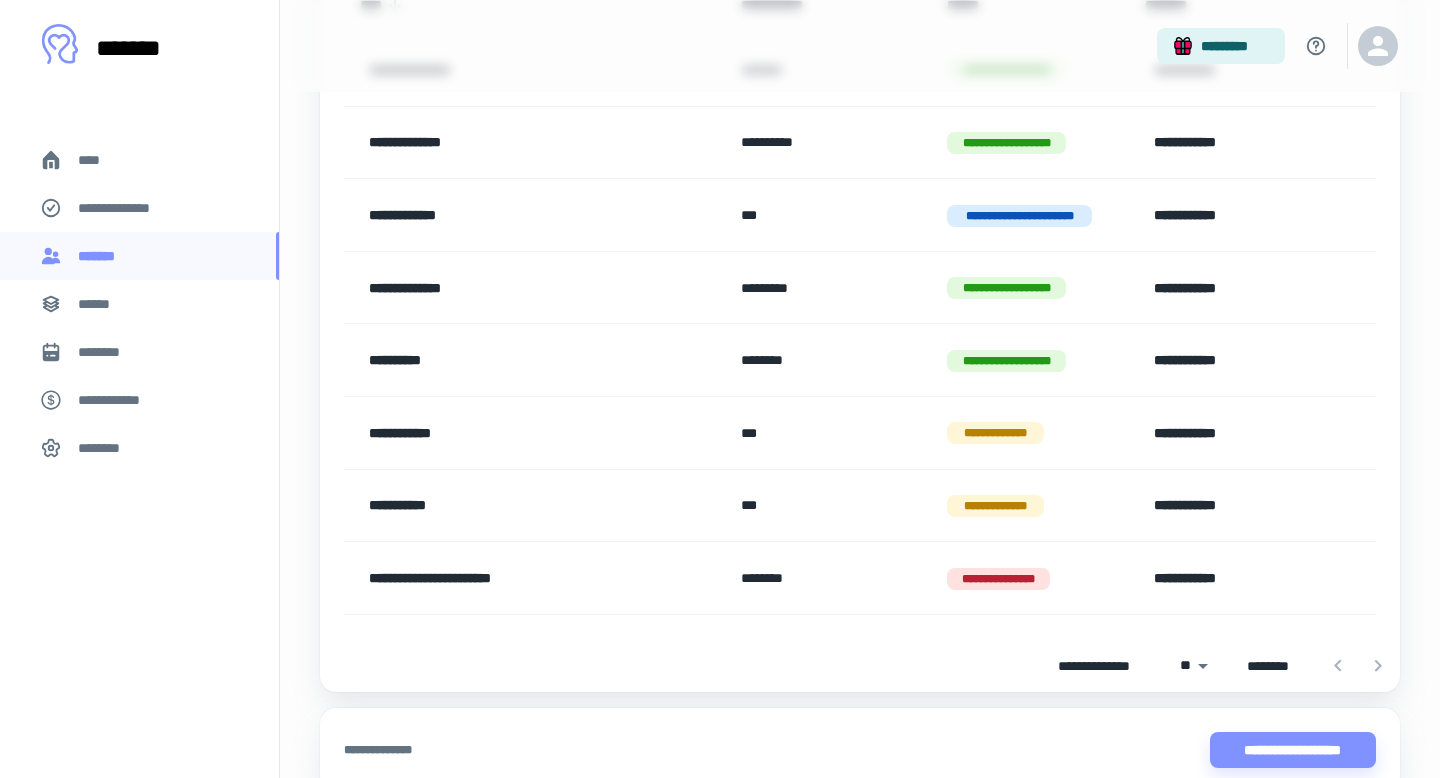 click at bounding box center (1358, 666) 